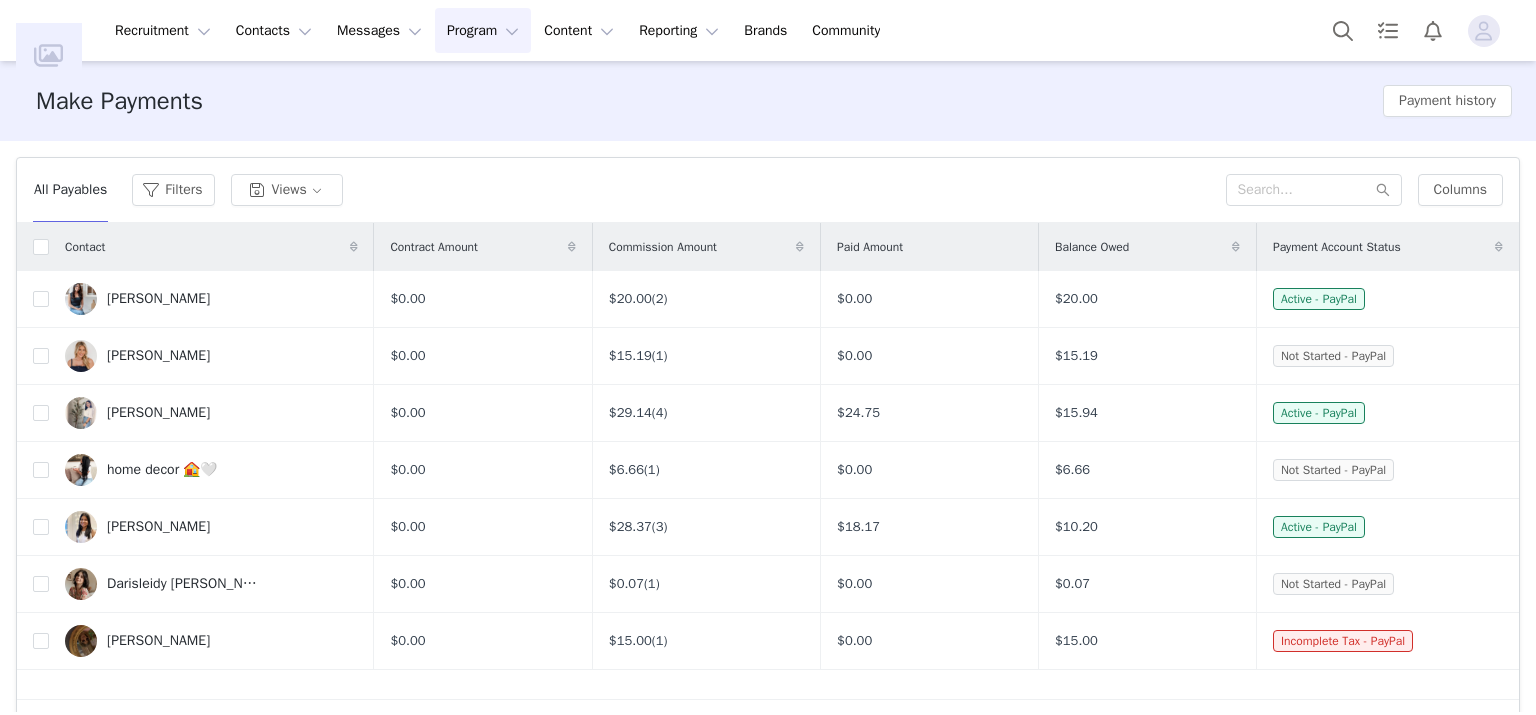 scroll, scrollTop: 0, scrollLeft: 0, axis: both 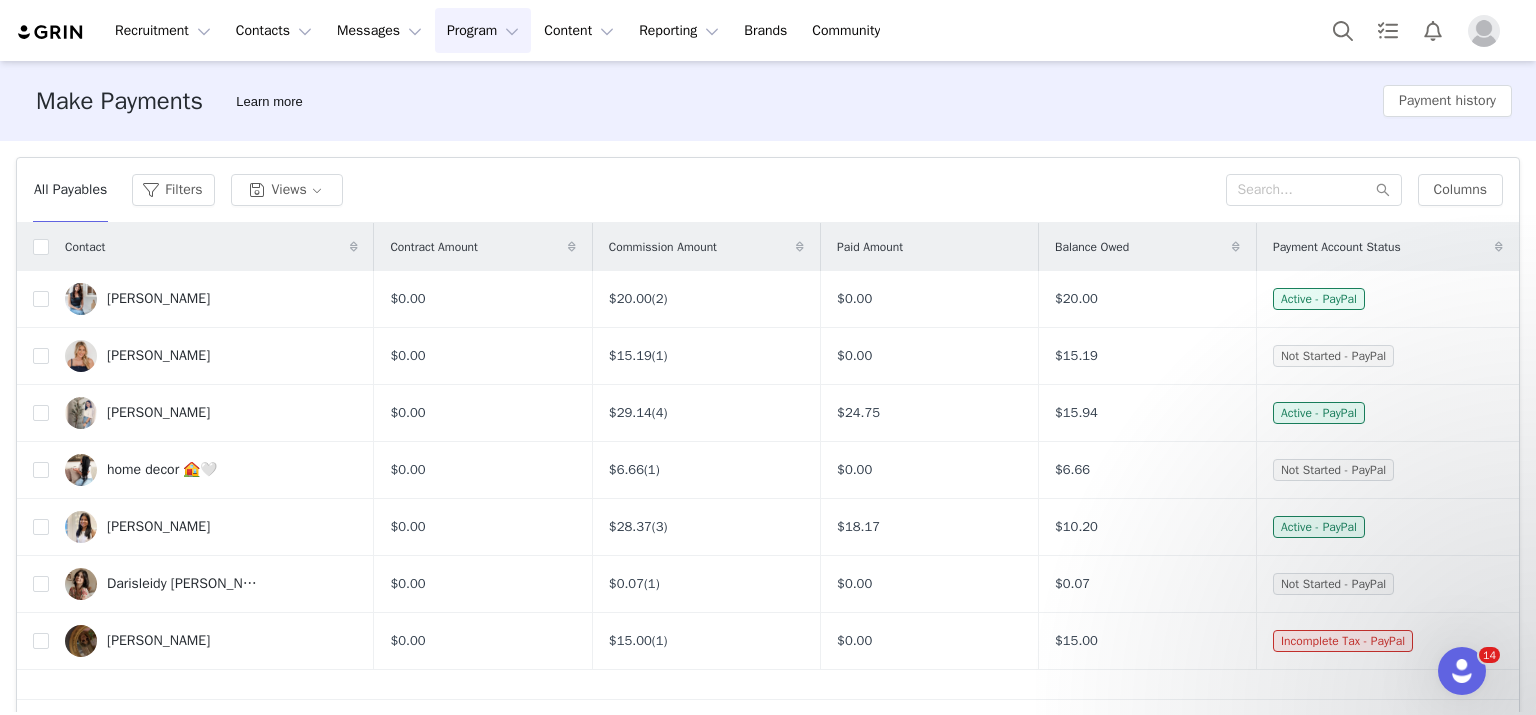 click on "Make Payments     Learn more Payment history" at bounding box center (768, 101) 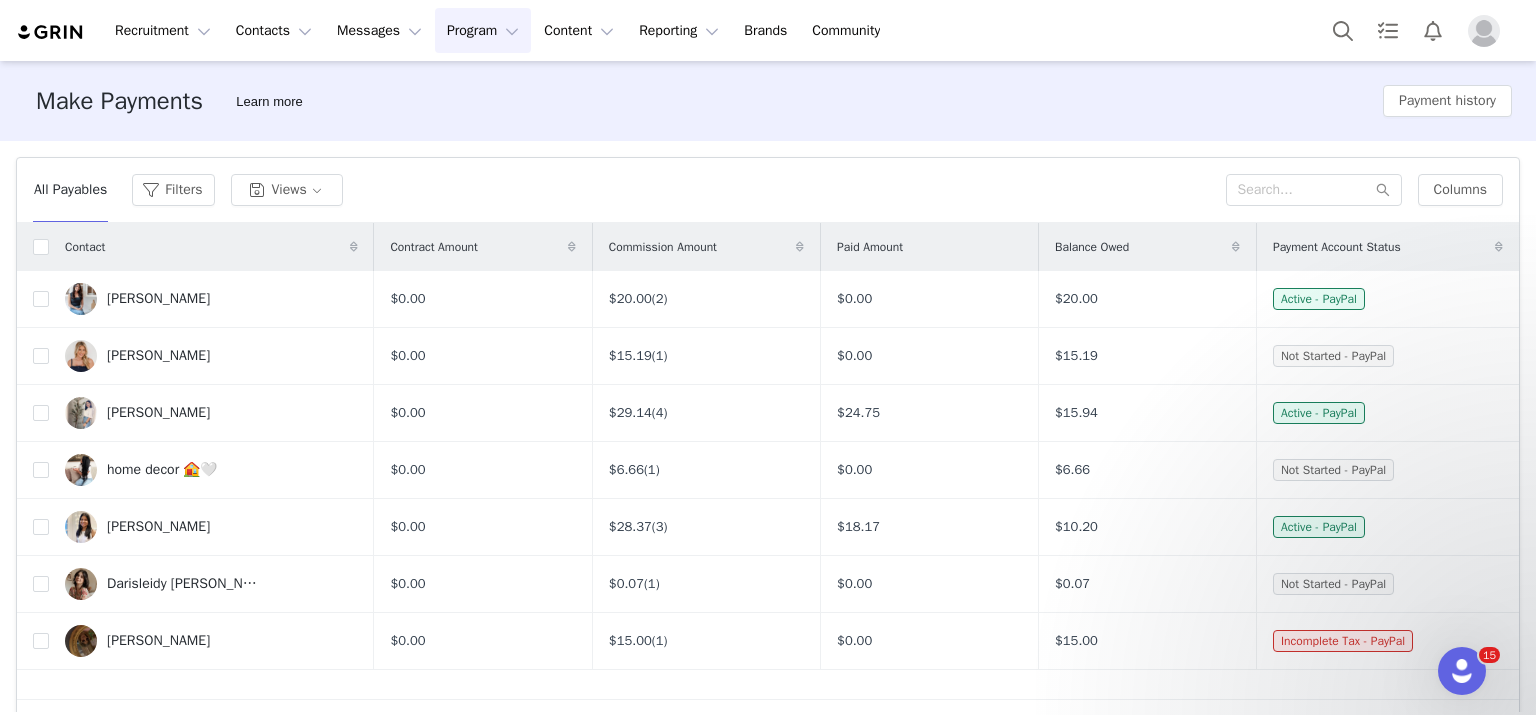 scroll, scrollTop: 0, scrollLeft: 0, axis: both 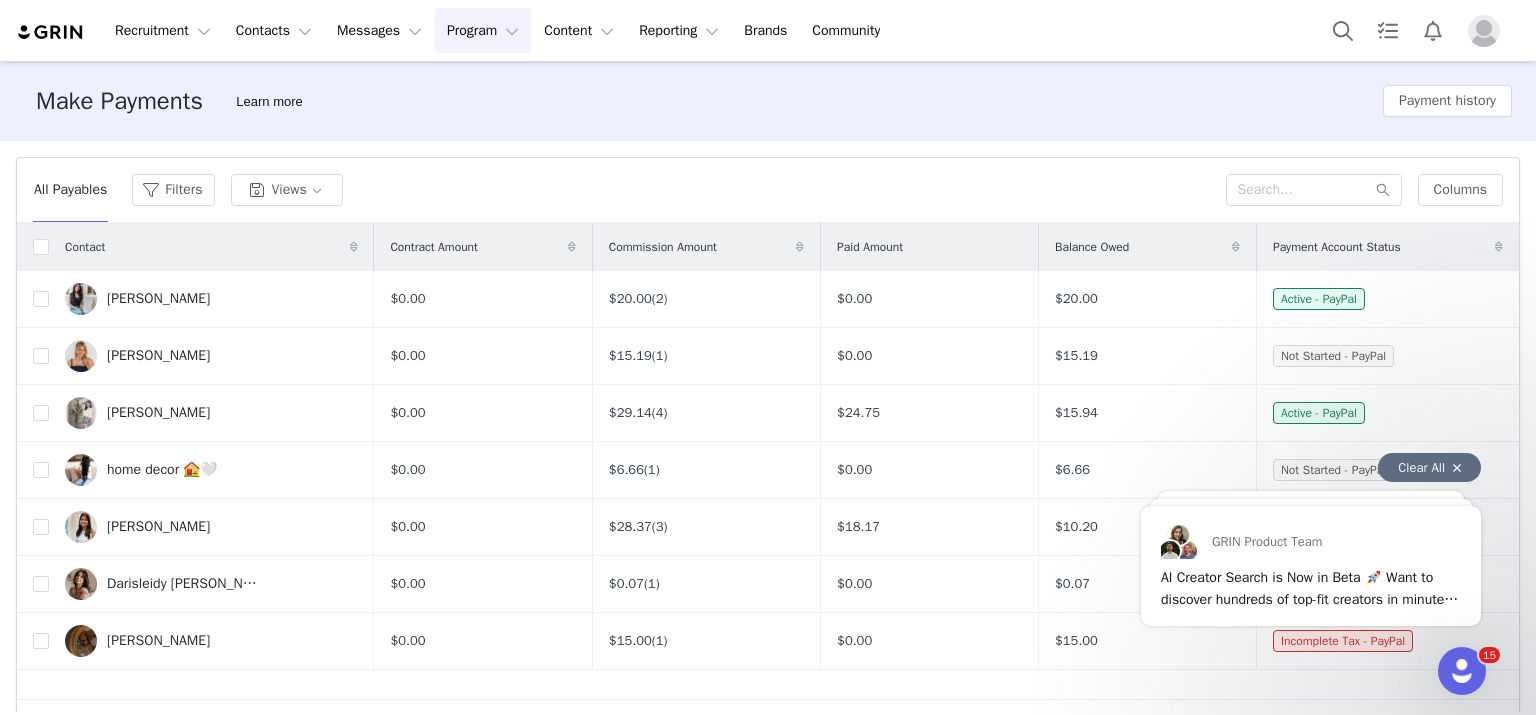 drag, startPoint x: 1024, startPoint y: 146, endPoint x: 1143, endPoint y: 230, distance: 145.66057 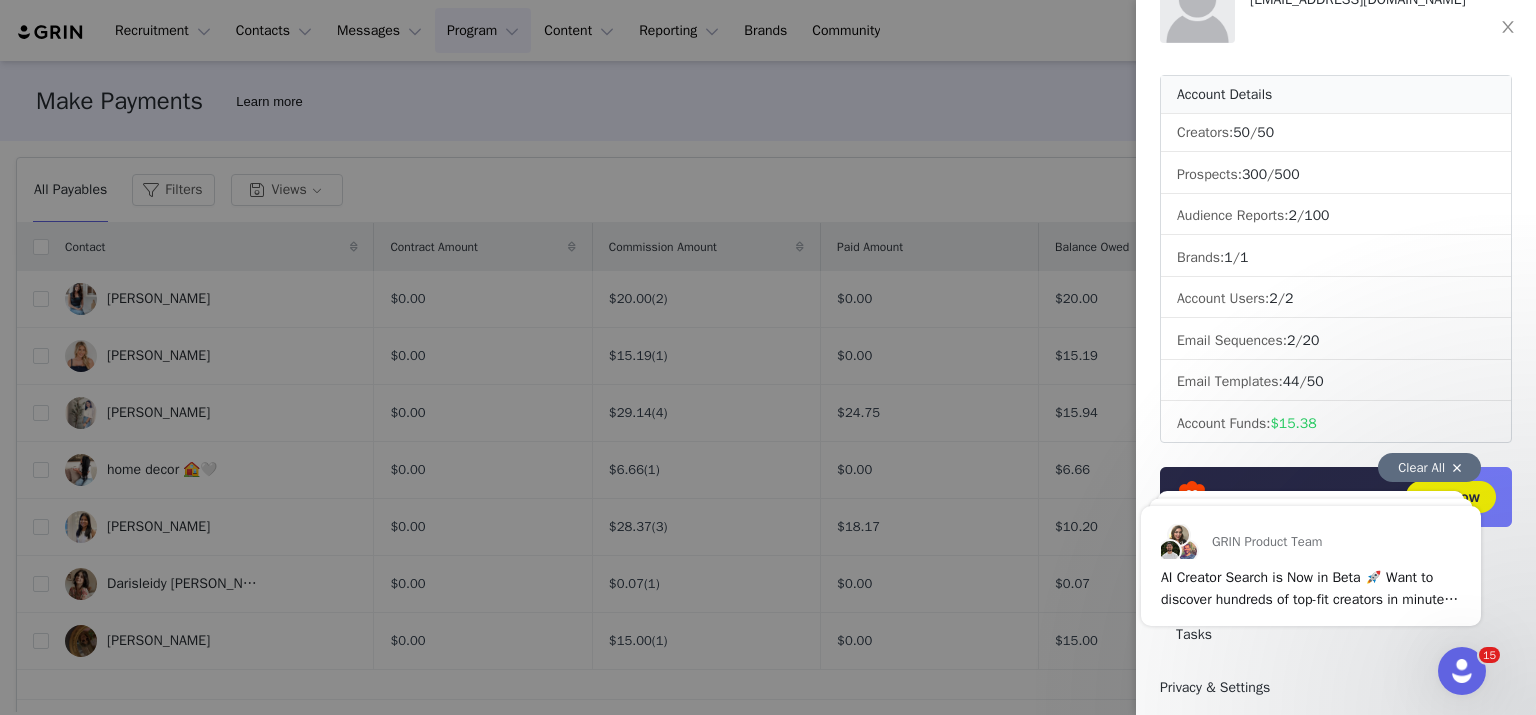 scroll, scrollTop: 200, scrollLeft: 0, axis: vertical 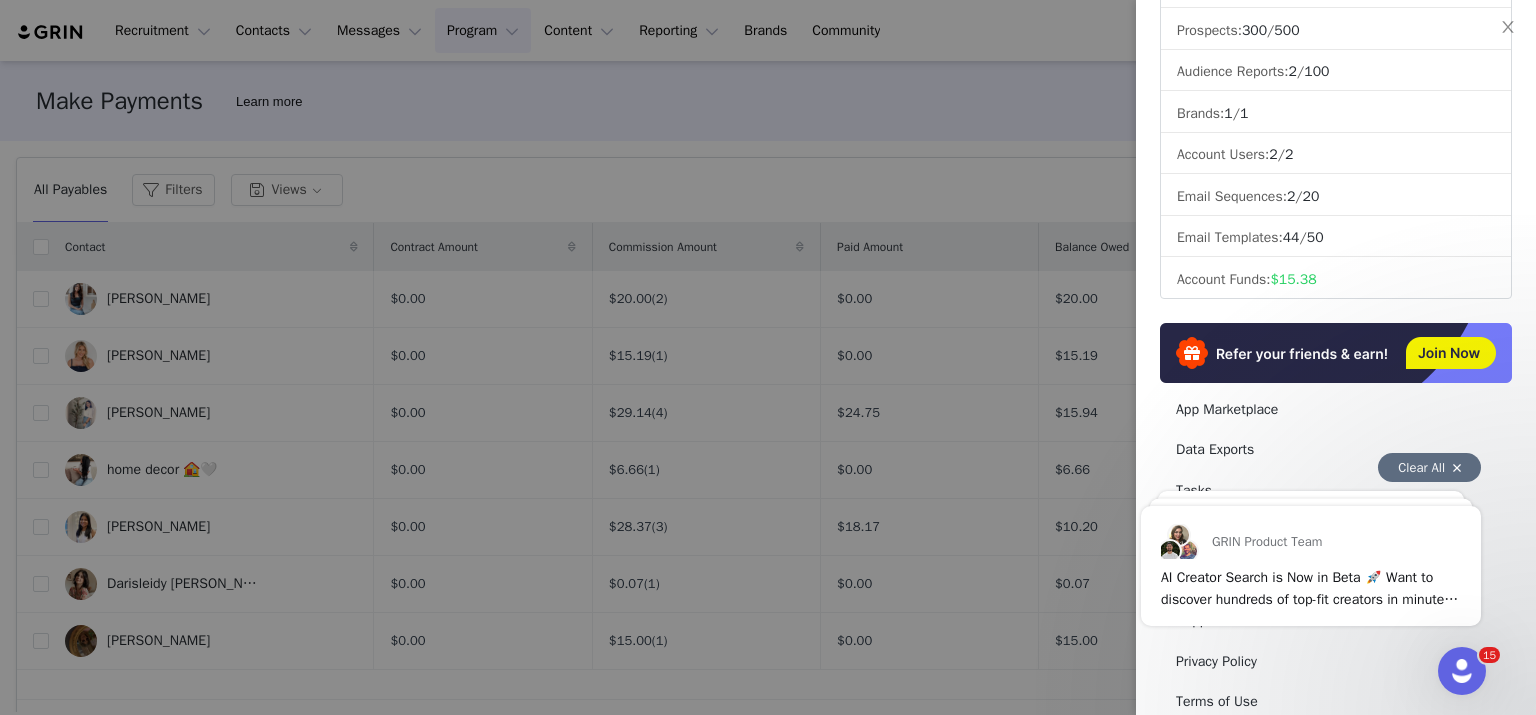 click on "Clear All" at bounding box center (1429, 467) 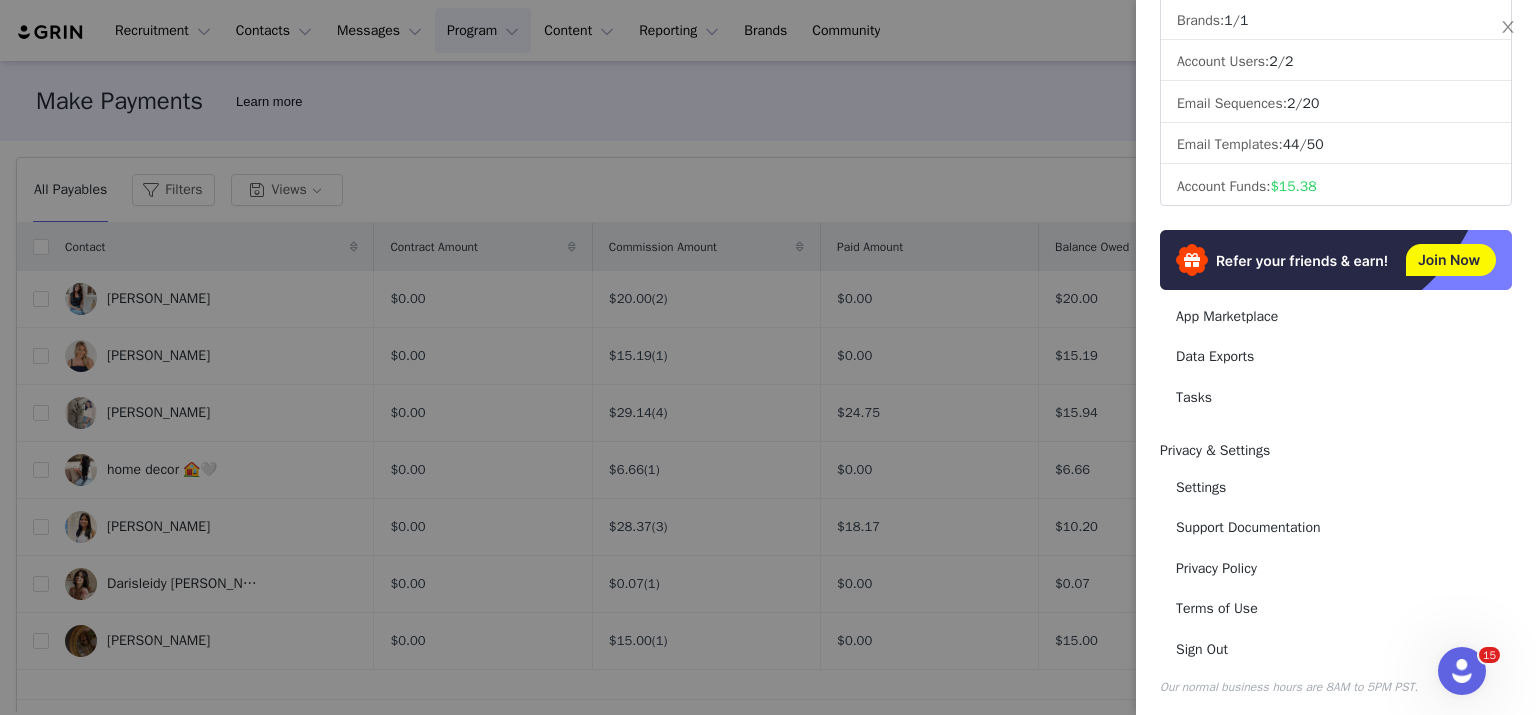 scroll, scrollTop: 0, scrollLeft: 0, axis: both 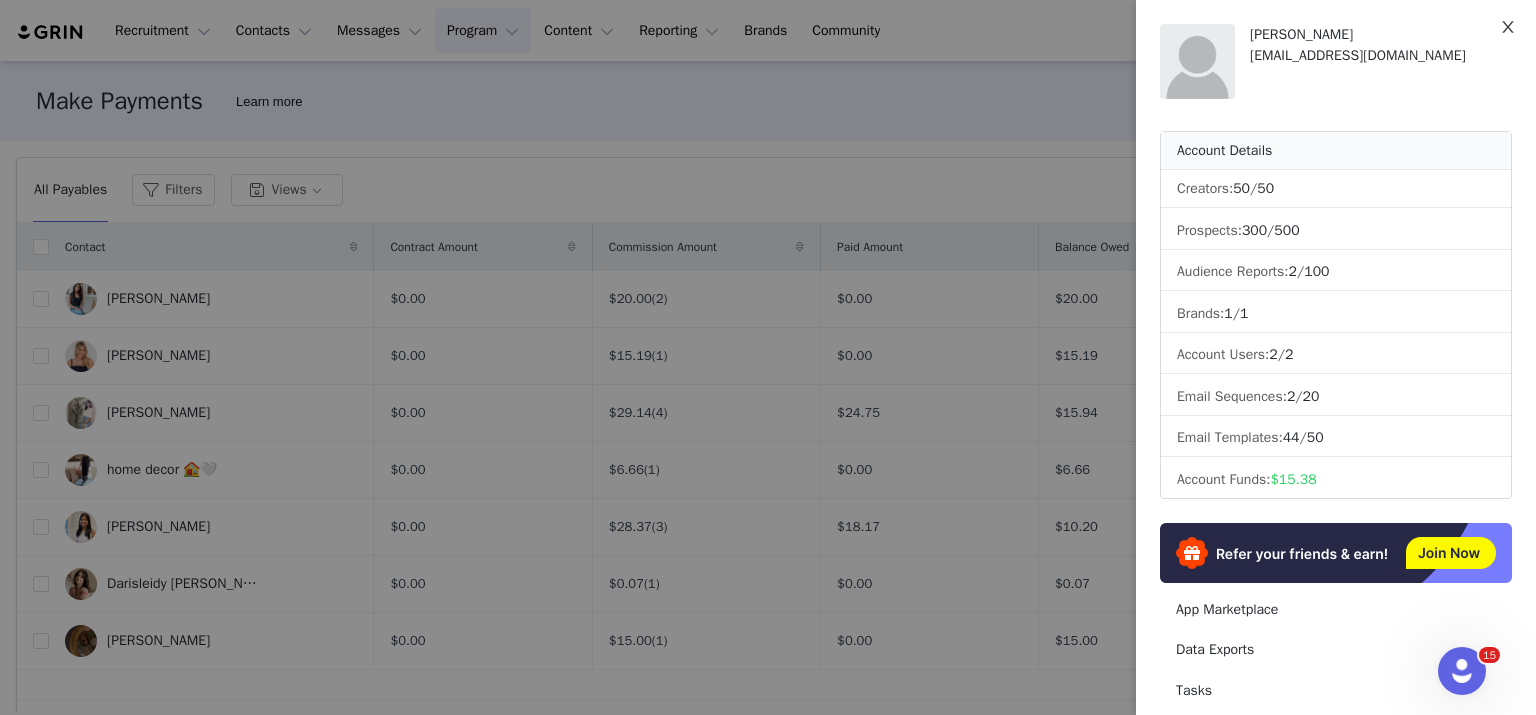 click at bounding box center [1508, 28] 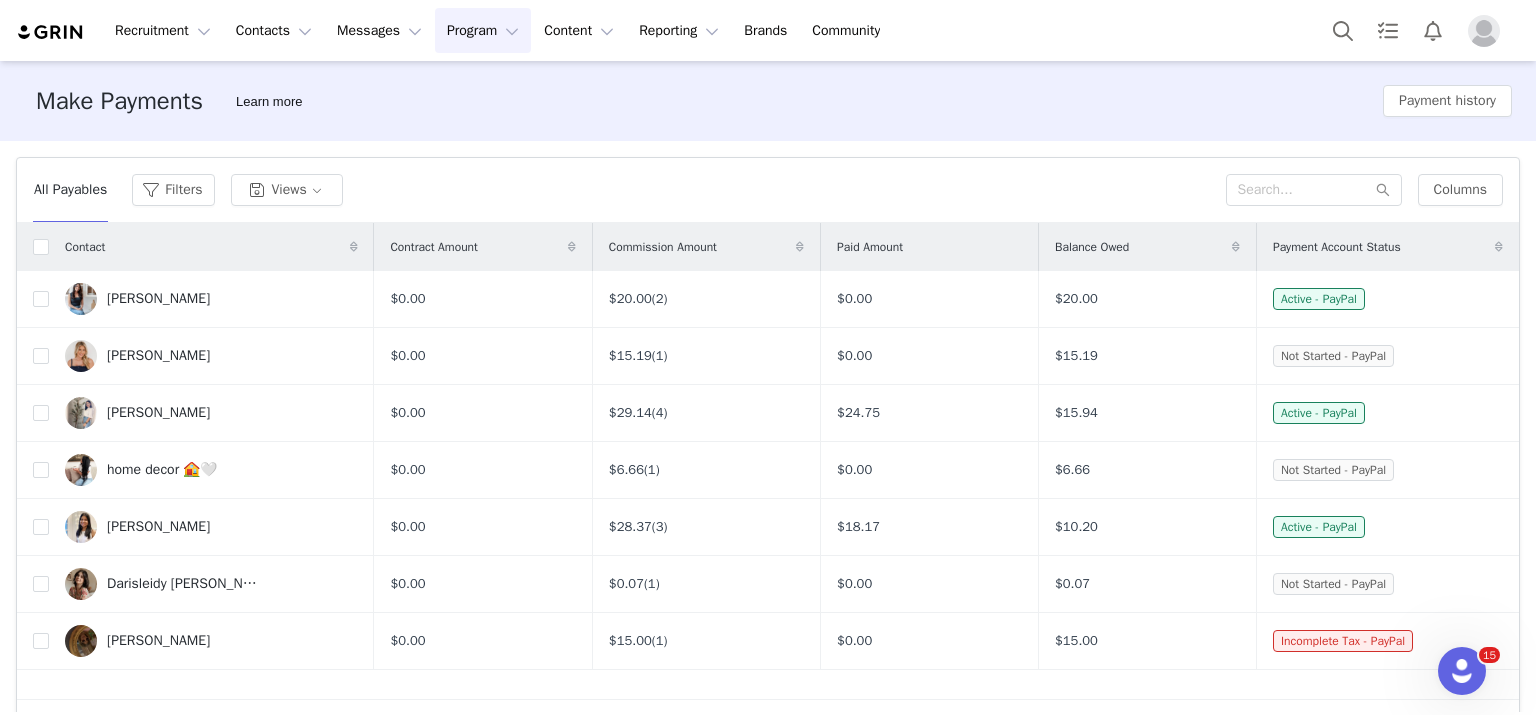 click at bounding box center (1484, 31) 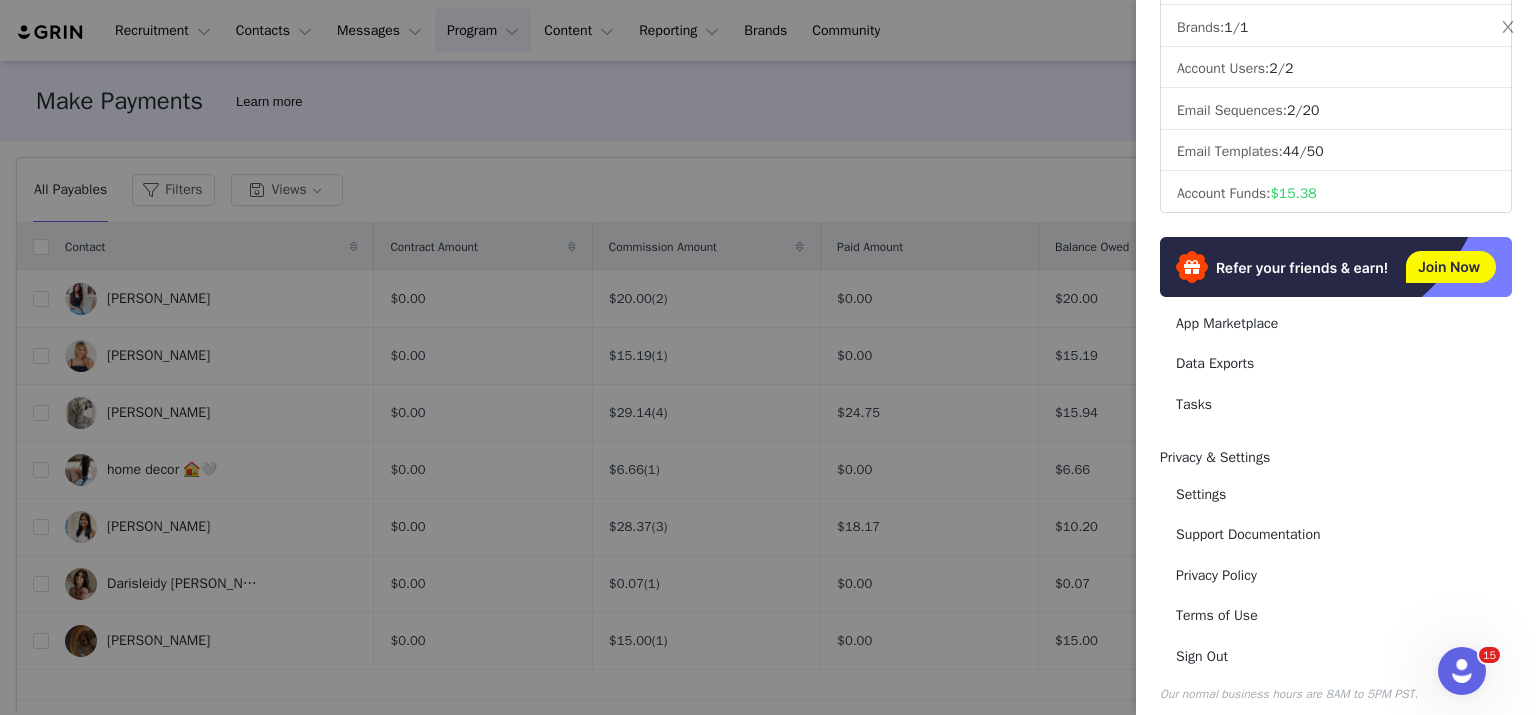 scroll, scrollTop: 293, scrollLeft: 0, axis: vertical 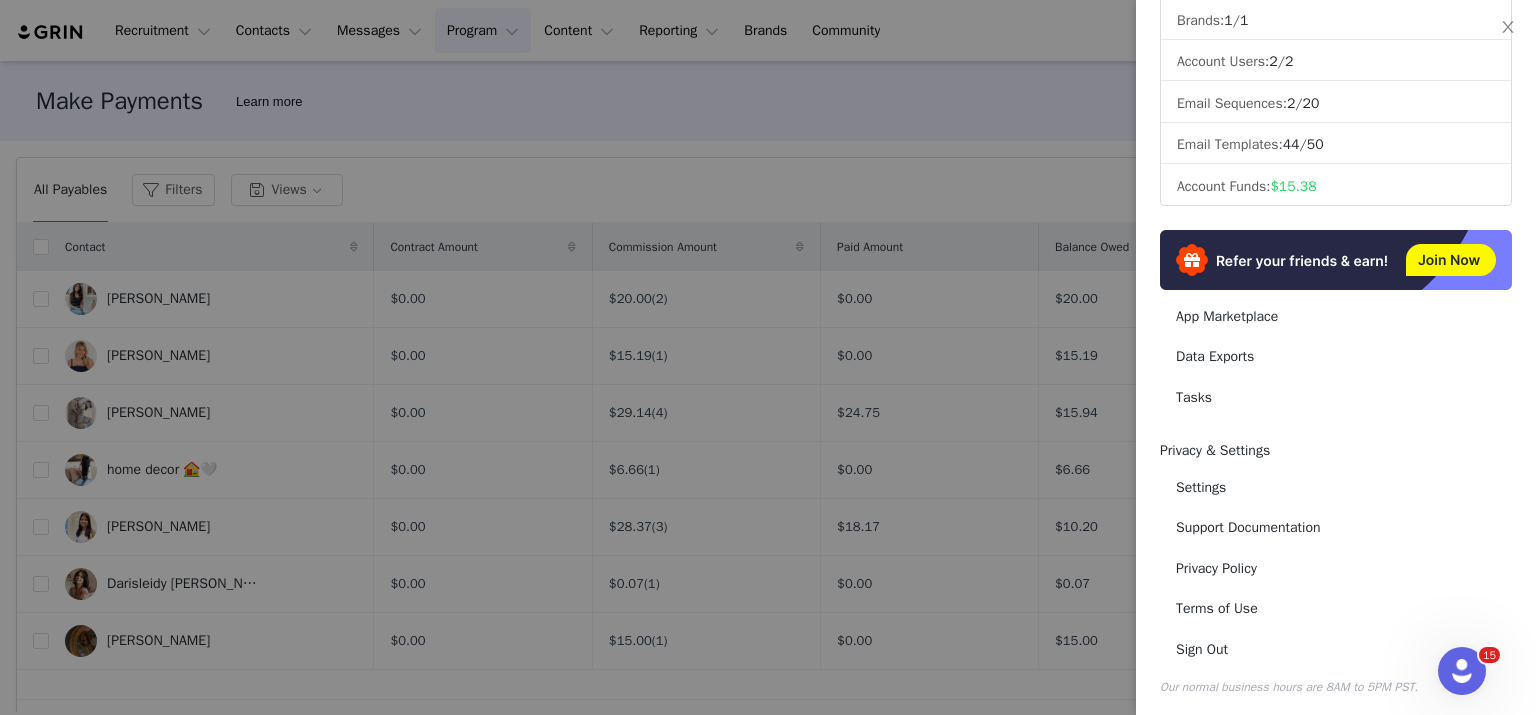click at bounding box center (768, 357) 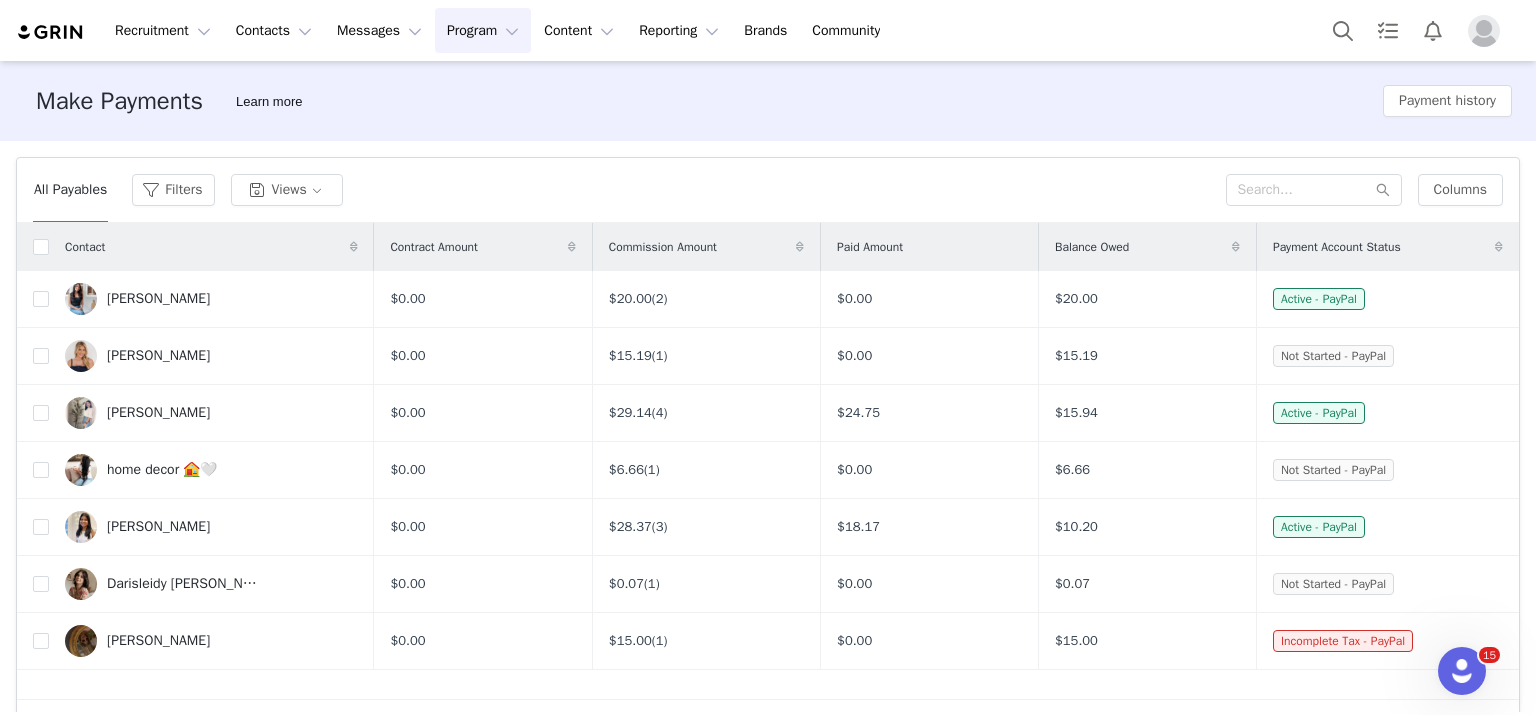 click at bounding box center [51, 32] 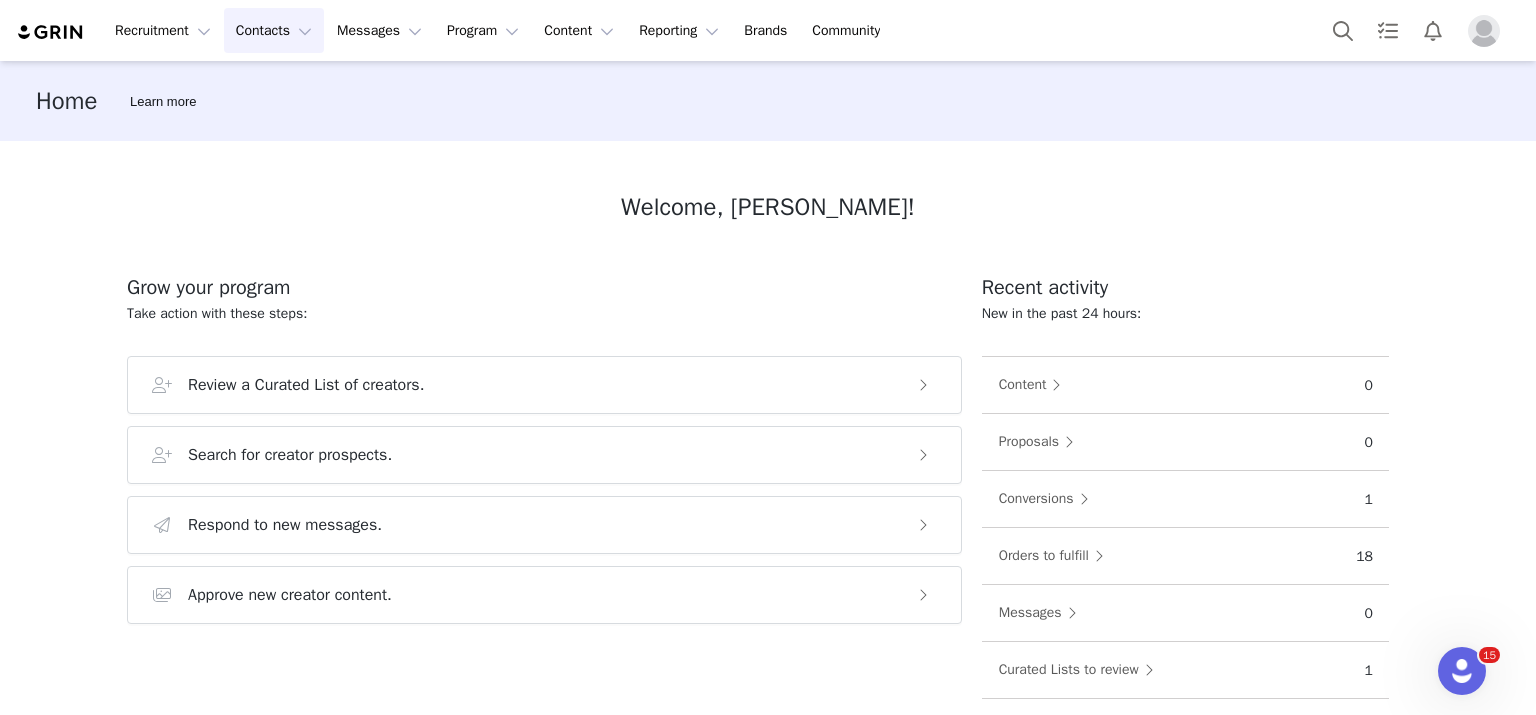 click on "Contacts Contacts" at bounding box center (274, 30) 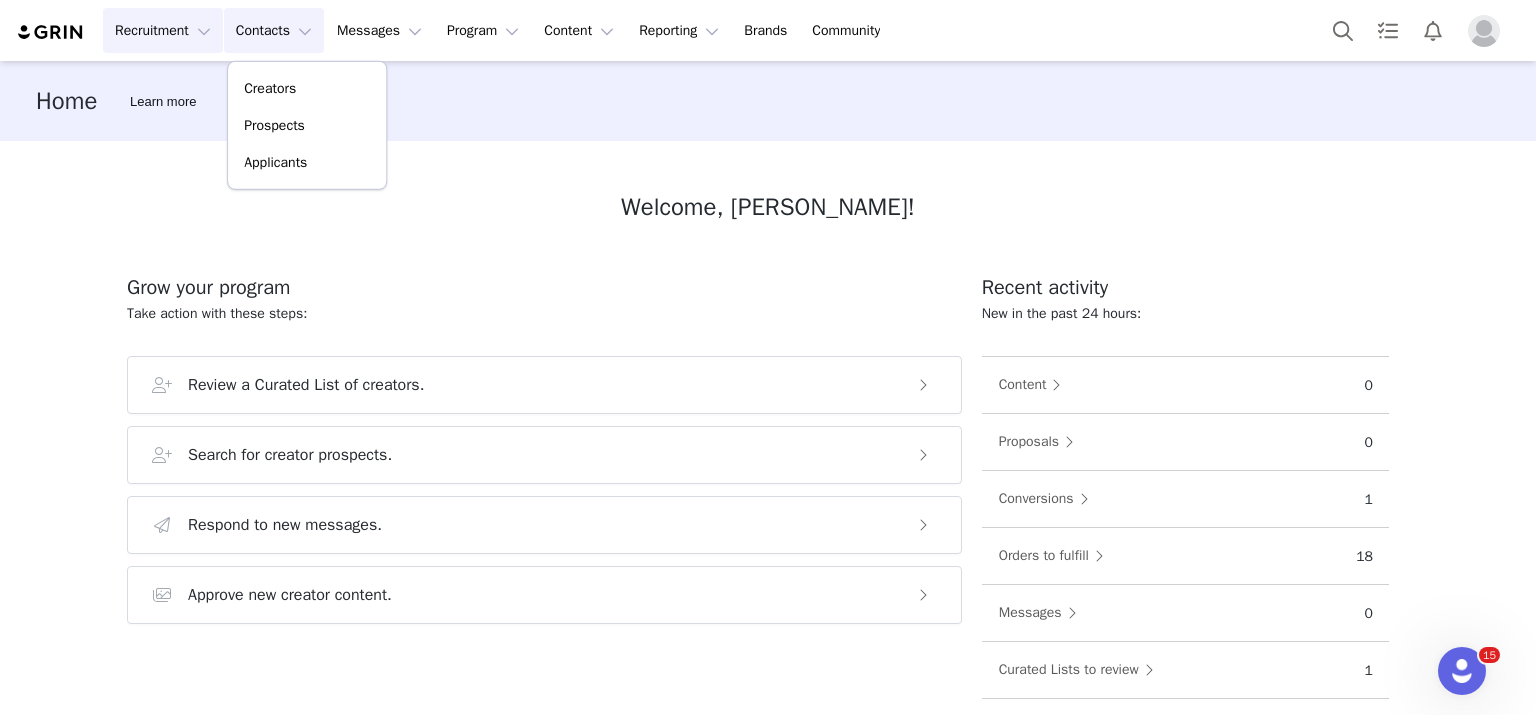 click on "Recruitment Recruitment" at bounding box center [163, 30] 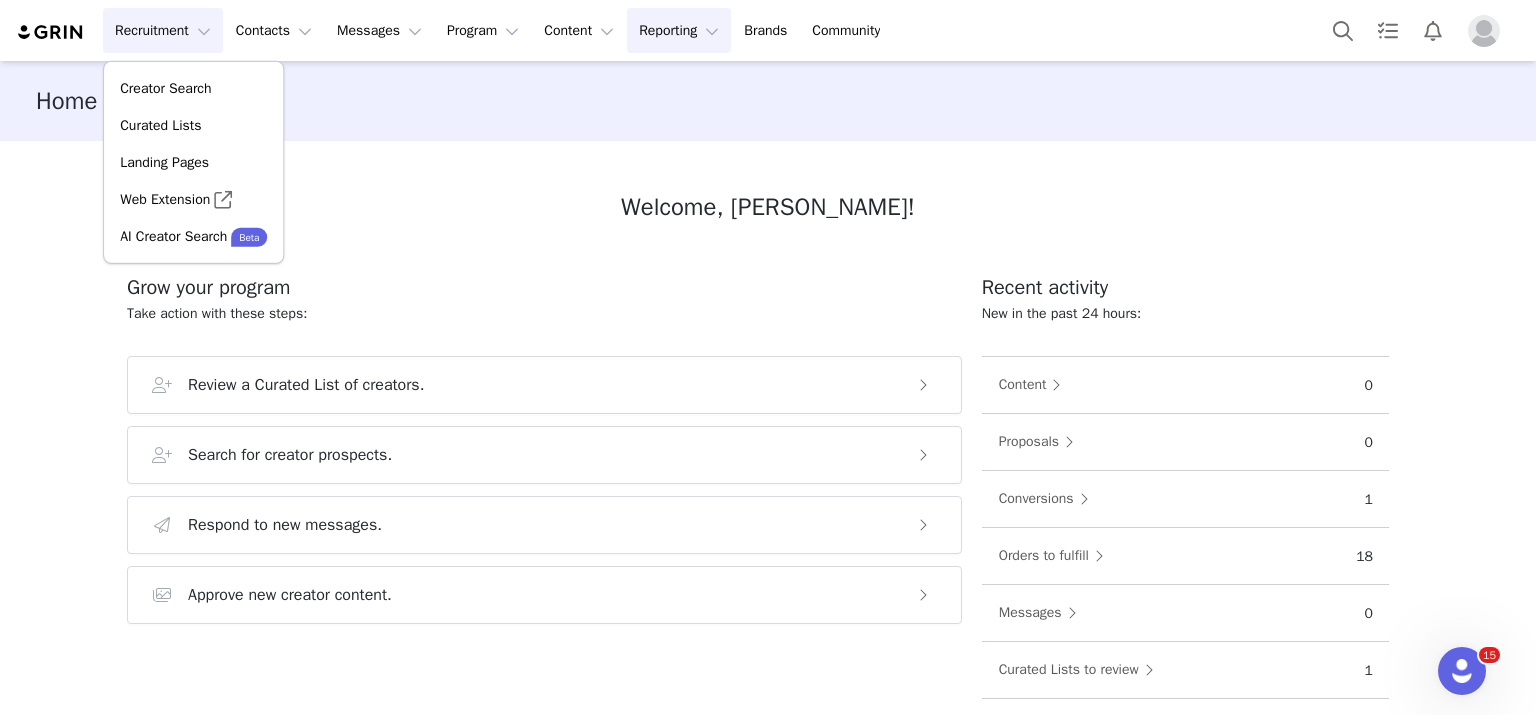 click on "Reporting Reporting" at bounding box center (679, 30) 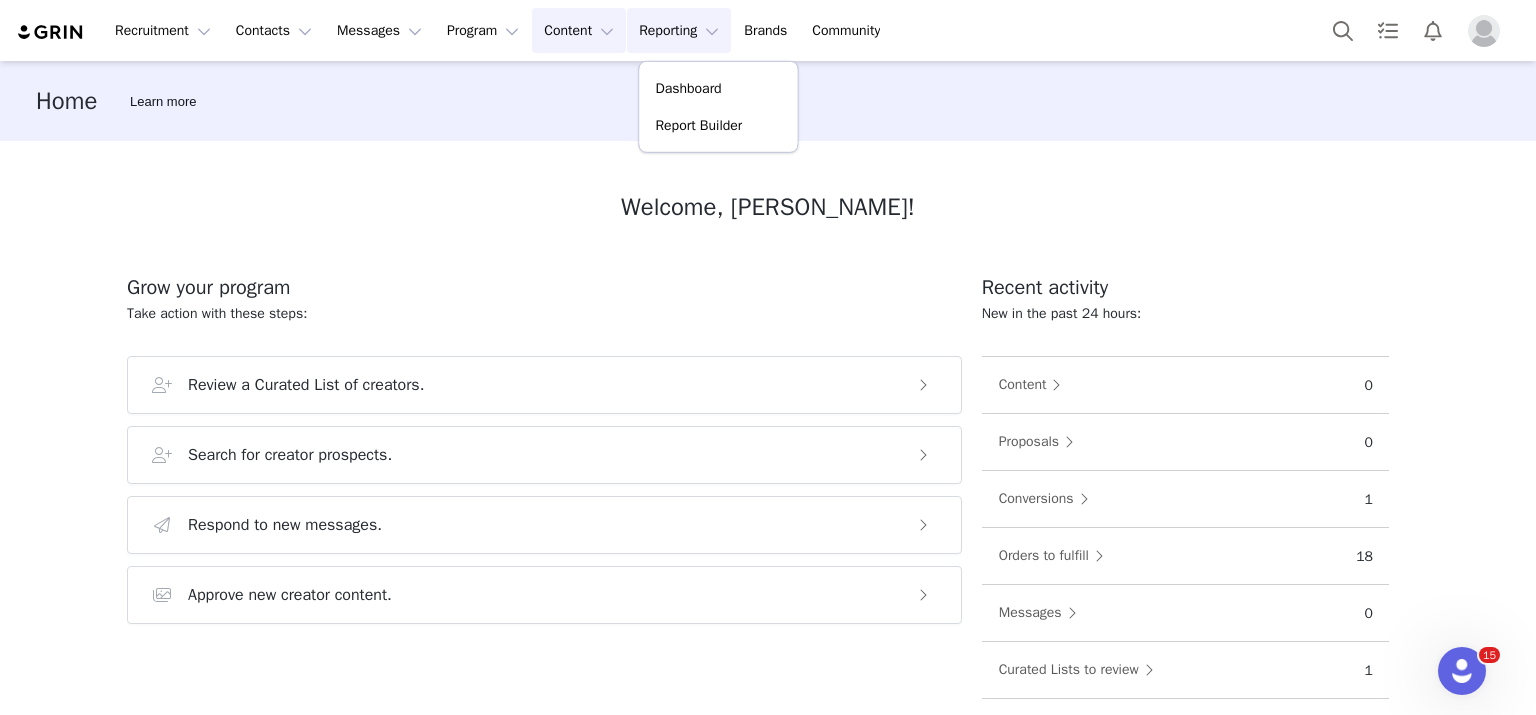 click on "Content Content" at bounding box center [579, 30] 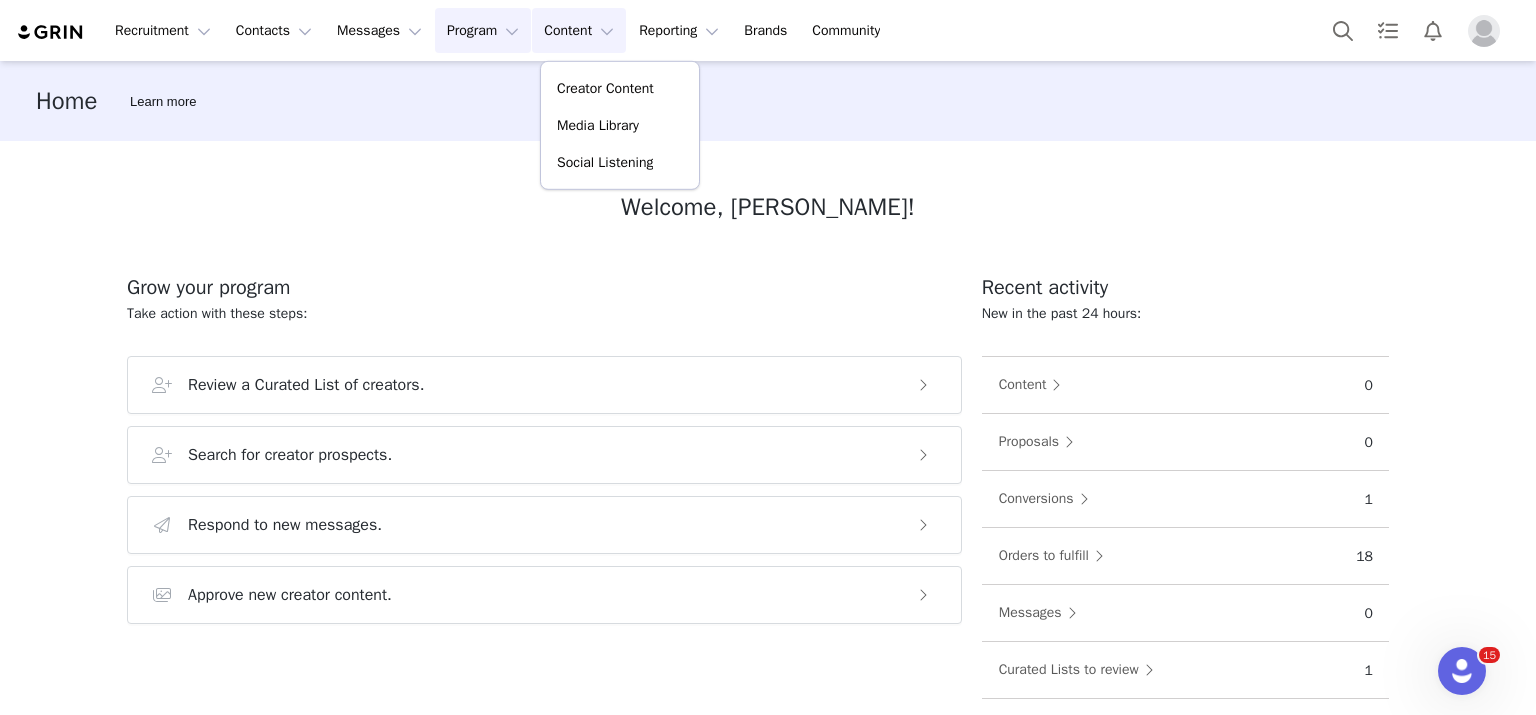 click on "Program Program" at bounding box center (483, 30) 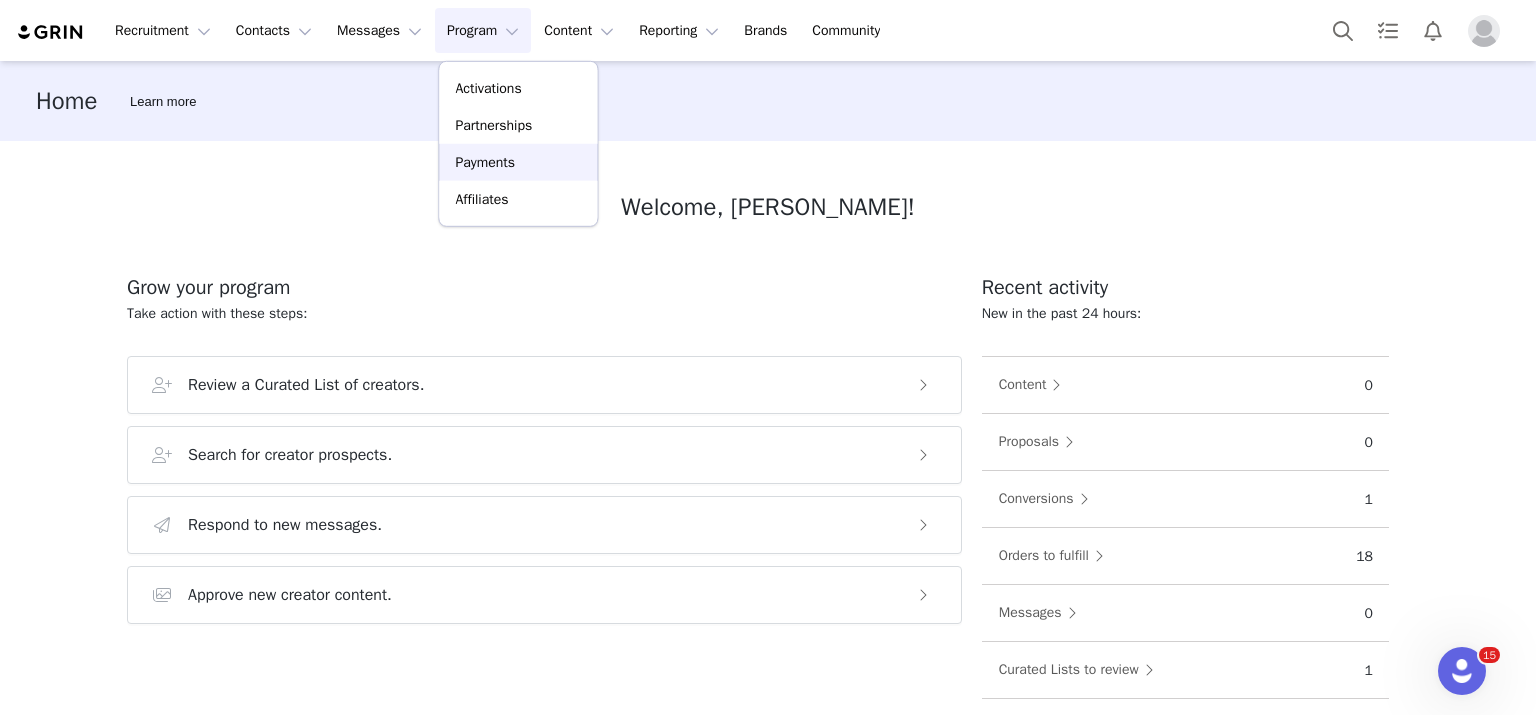 click on "Payments" at bounding box center (485, 162) 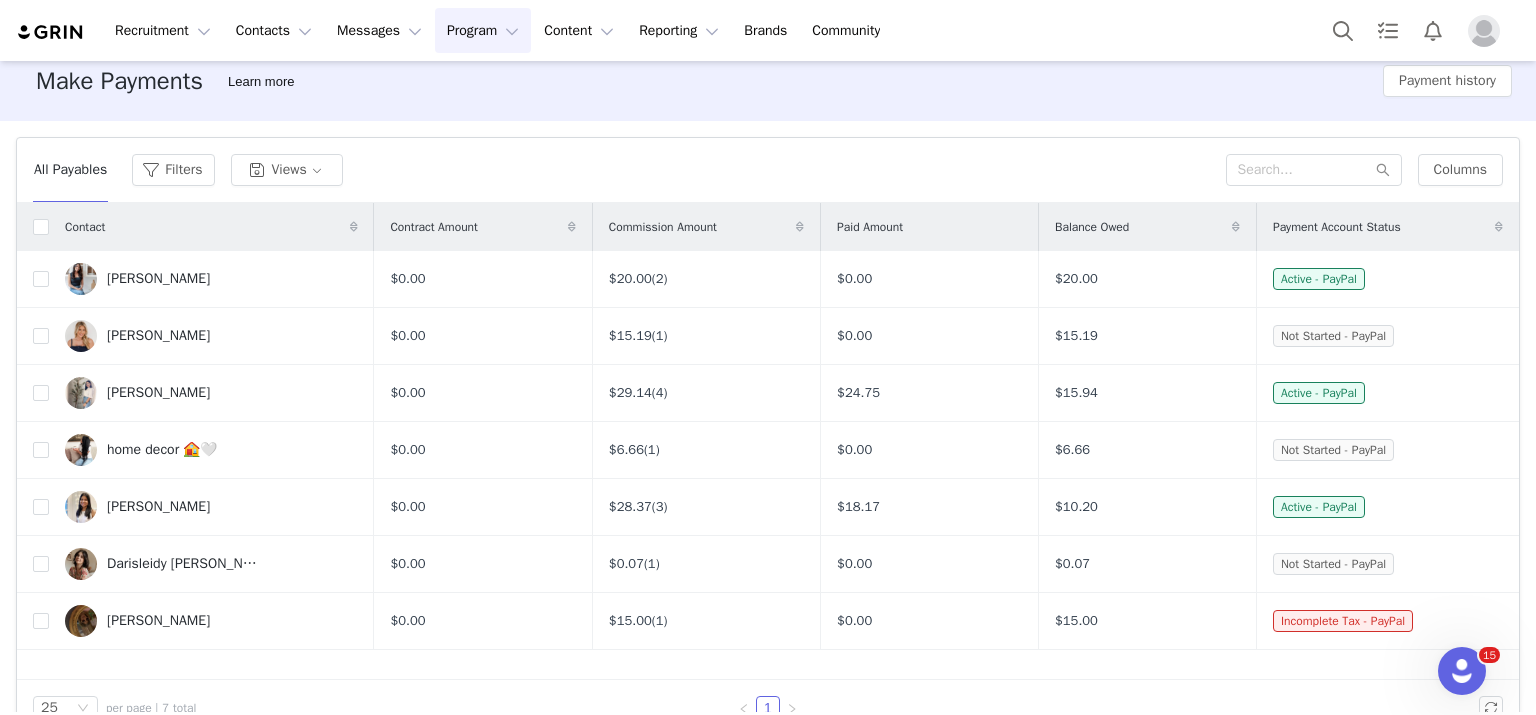 scroll, scrollTop: 0, scrollLeft: 0, axis: both 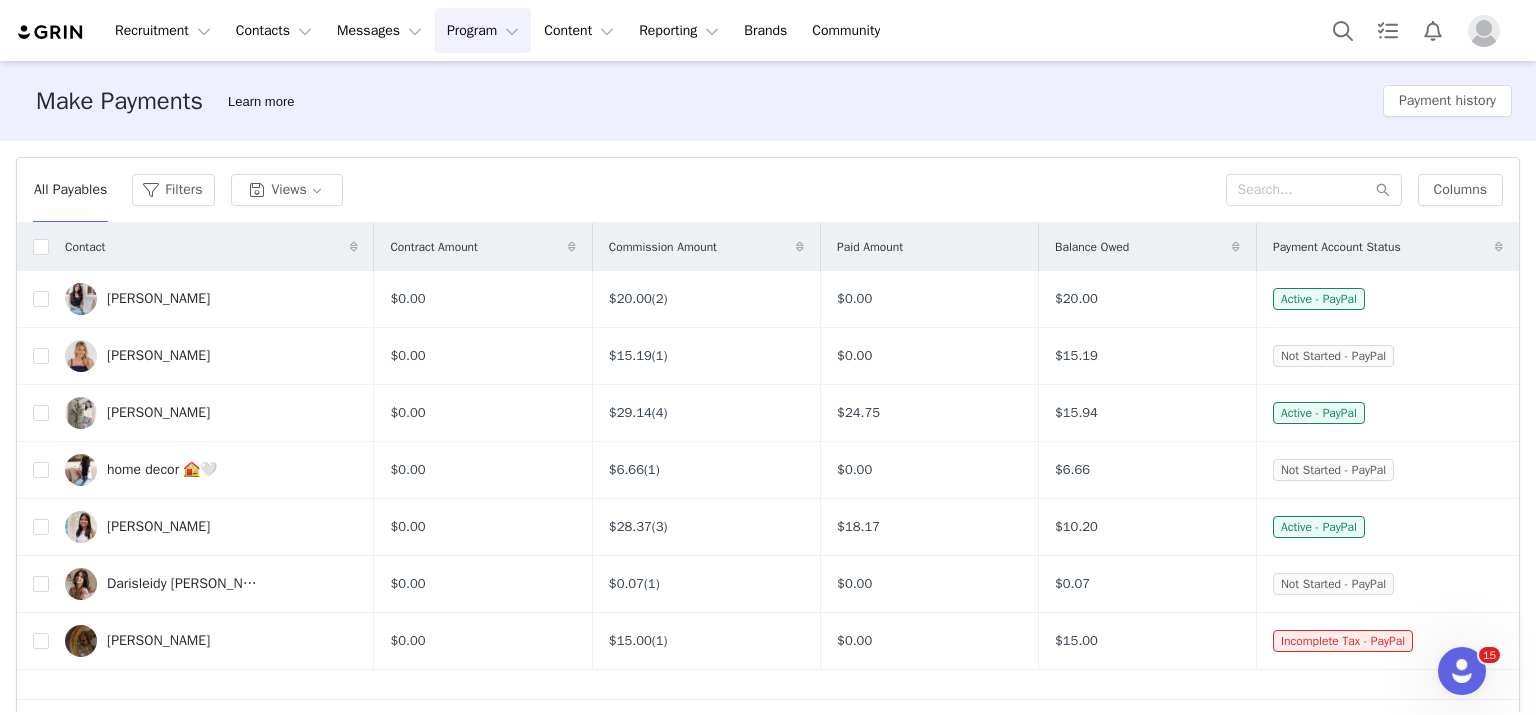 click at bounding box center (1484, 31) 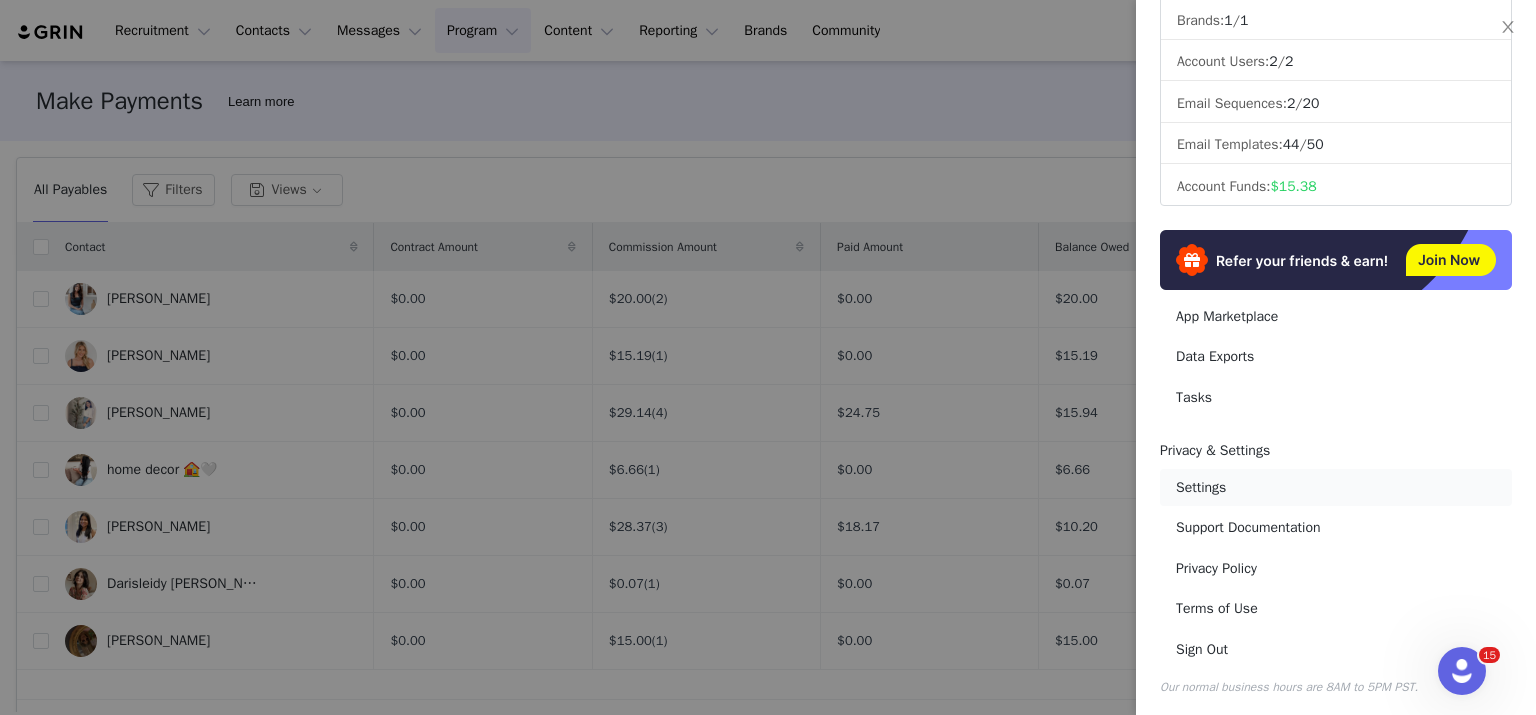 click on "Settings" at bounding box center (1336, 487) 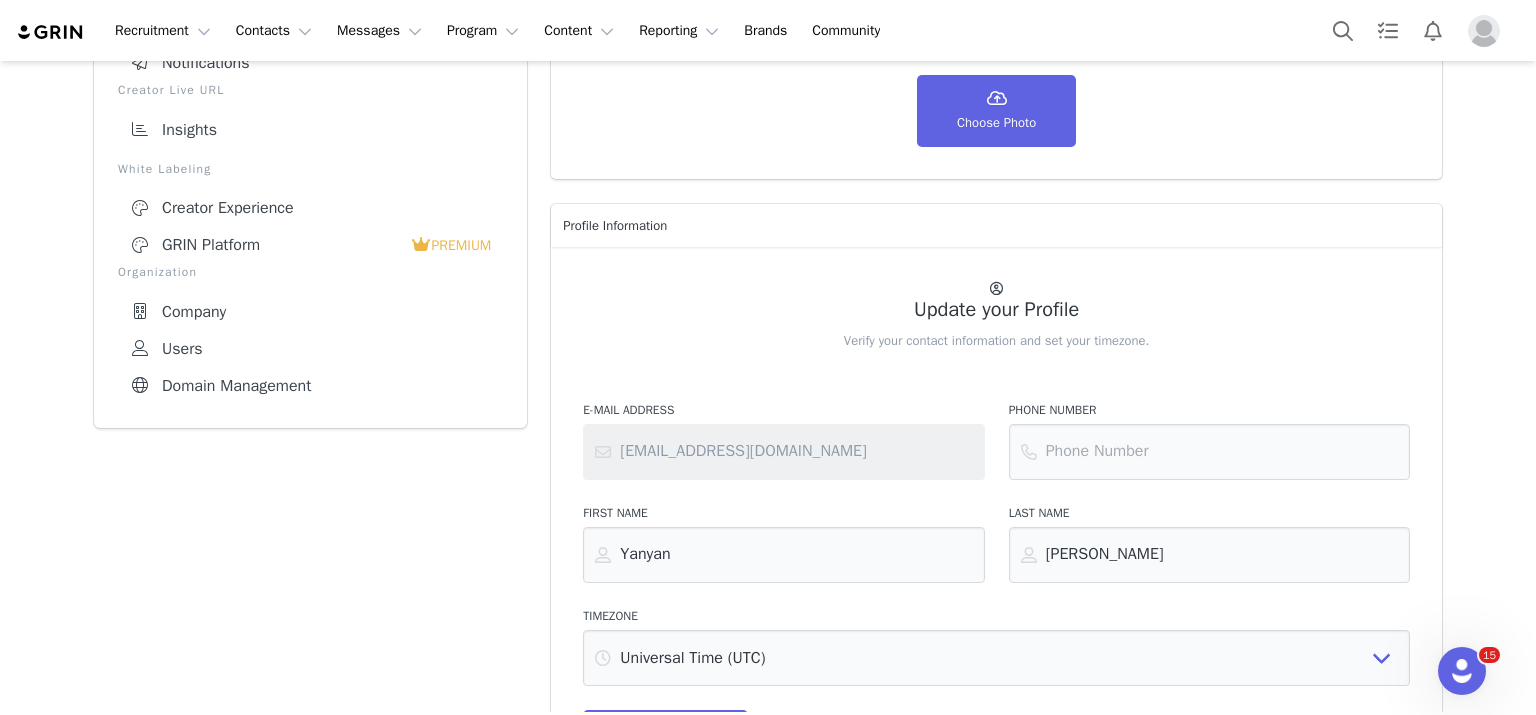 scroll, scrollTop: 0, scrollLeft: 0, axis: both 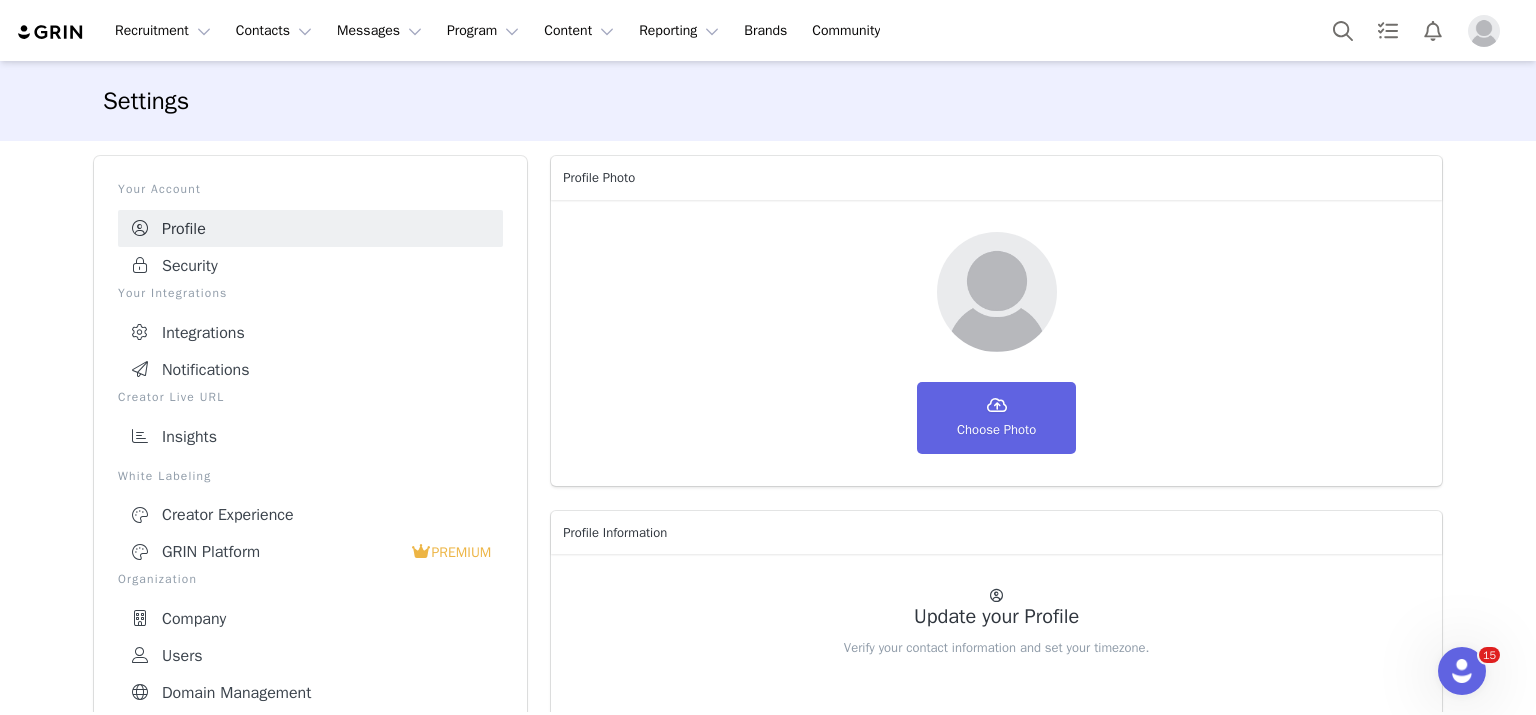 click at bounding box center [1484, 31] 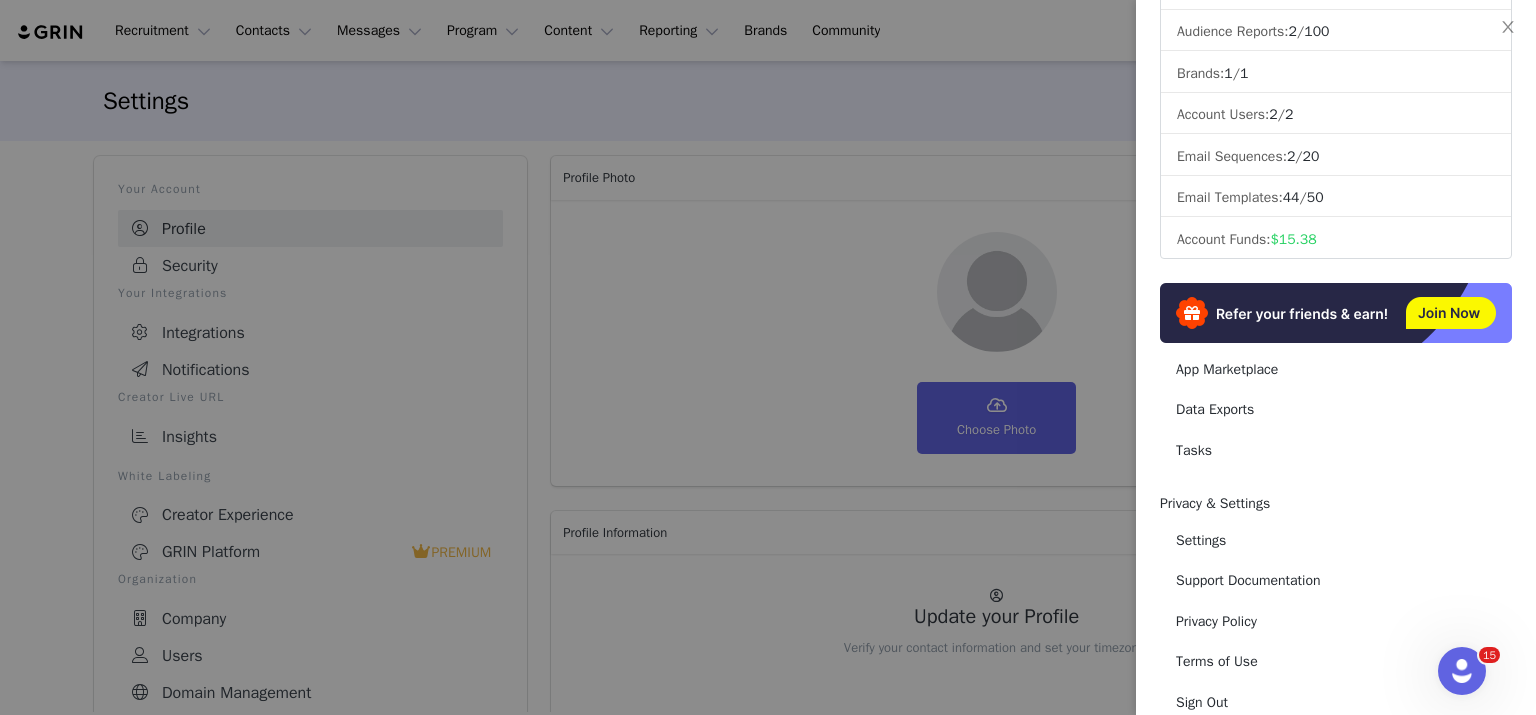 scroll, scrollTop: 293, scrollLeft: 0, axis: vertical 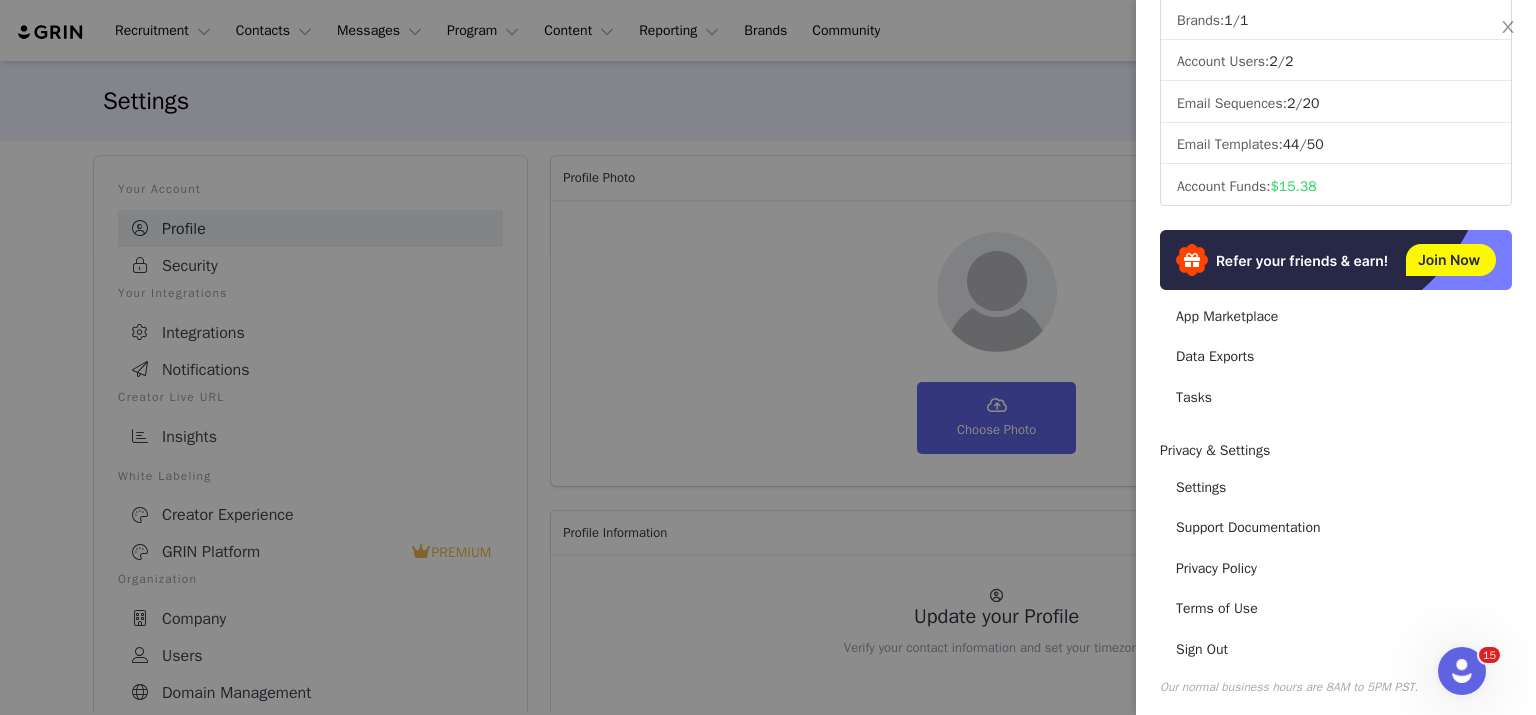 click at bounding box center [768, 357] 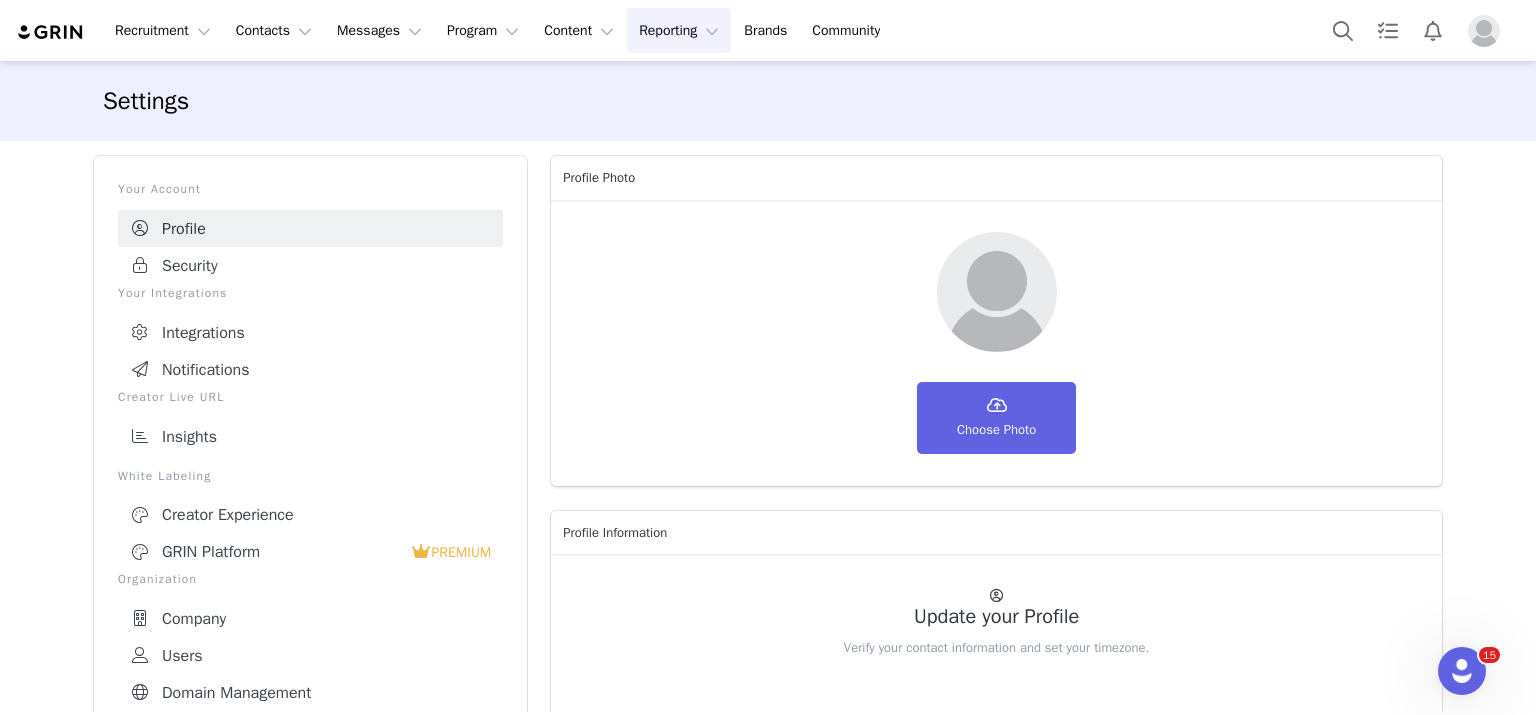 click on "Reporting Reporting" at bounding box center [679, 30] 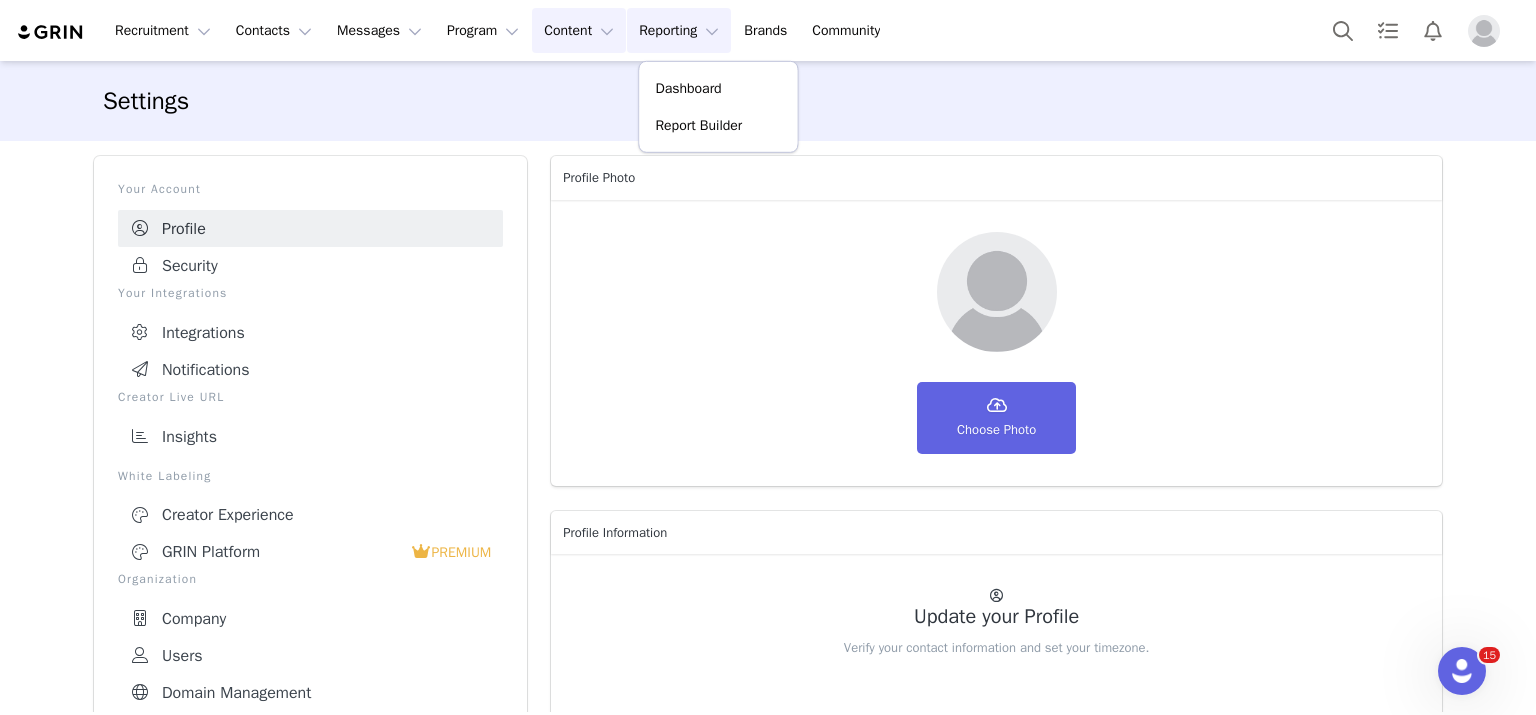click on "Content Content" at bounding box center [579, 30] 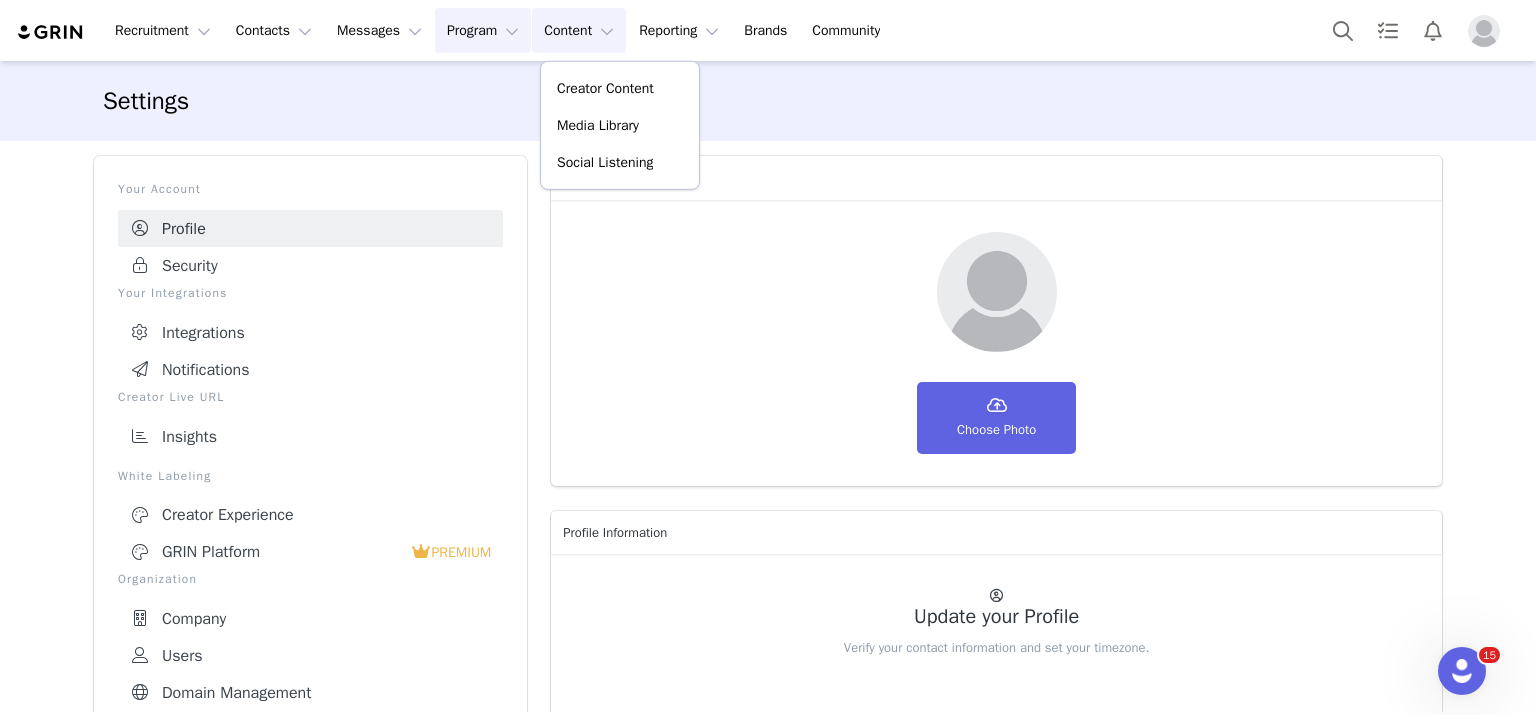 click on "Program Program" at bounding box center (483, 30) 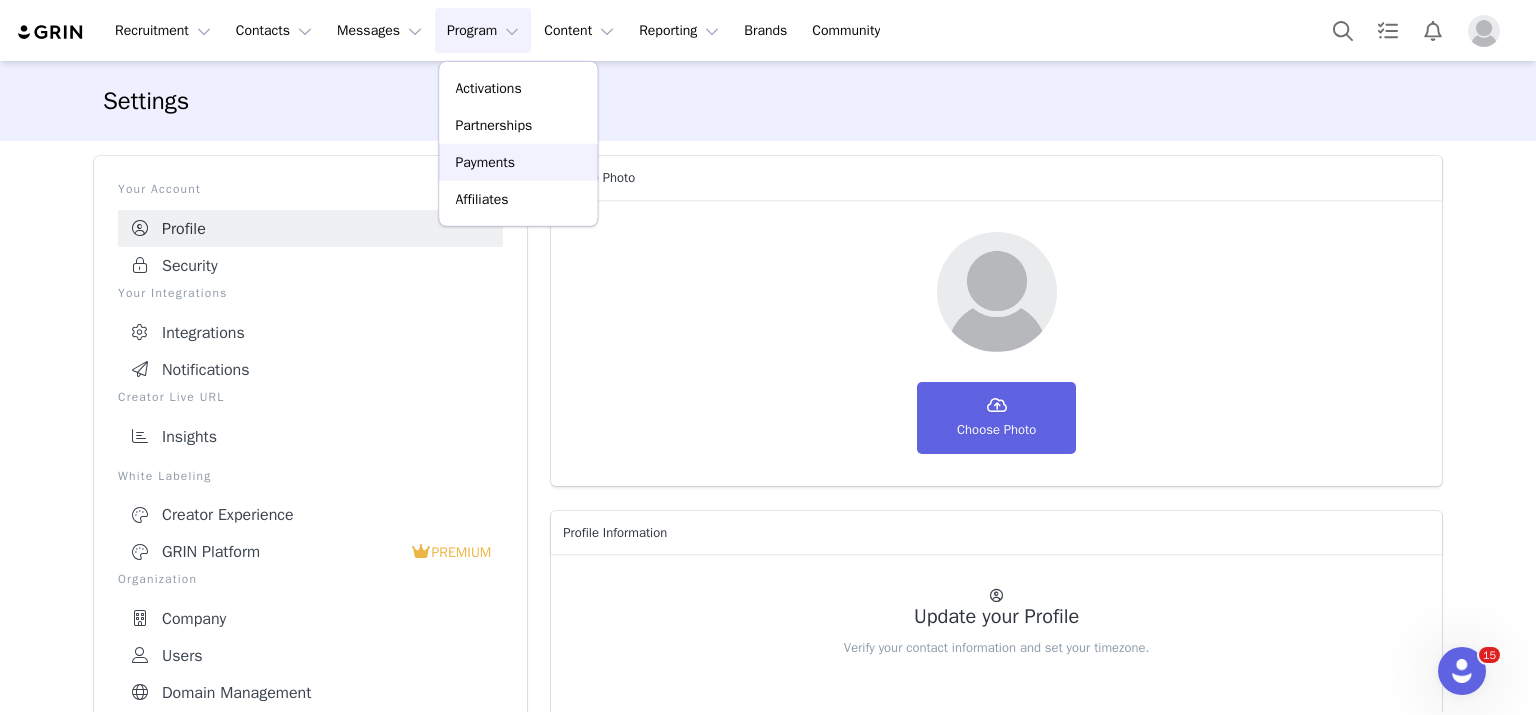 click on "Payments" at bounding box center (485, 162) 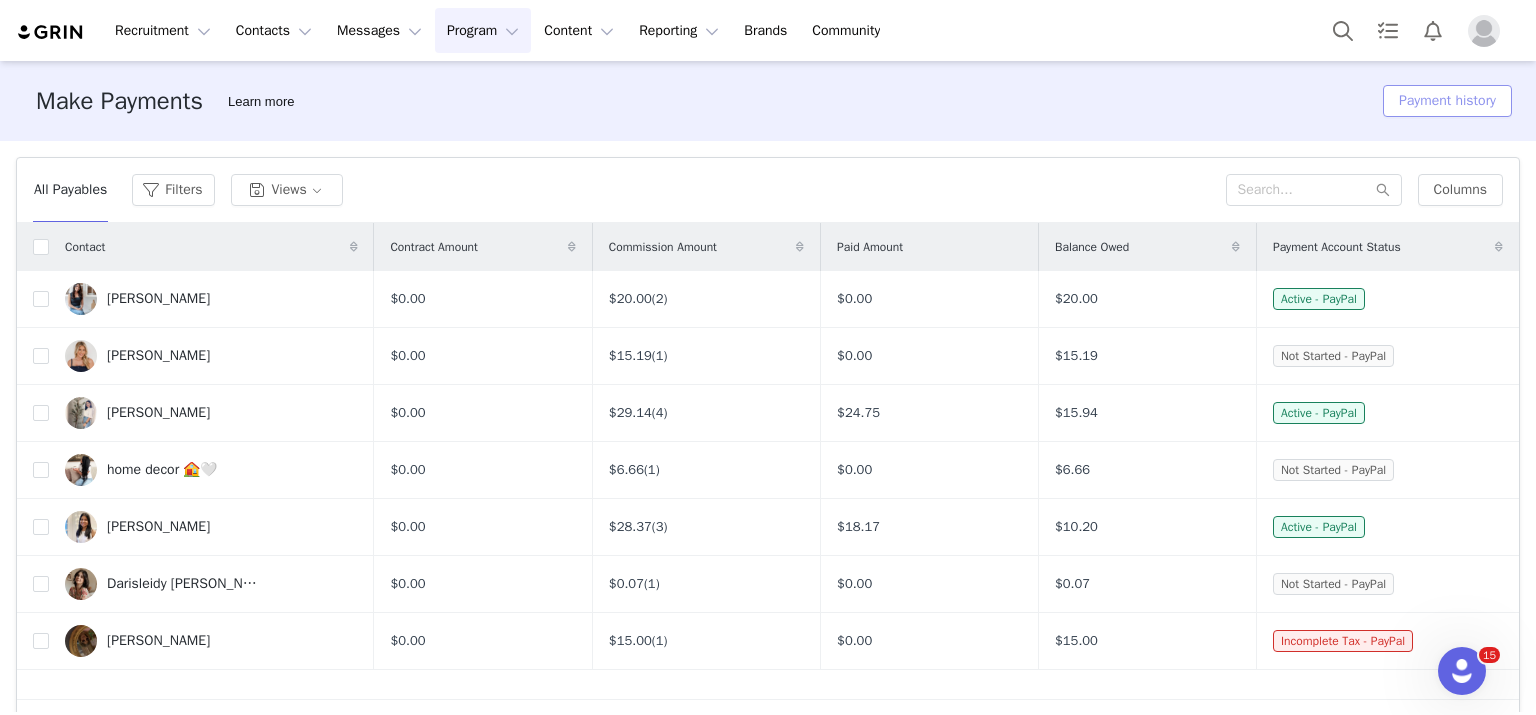 click on "Payment history" at bounding box center (1447, 101) 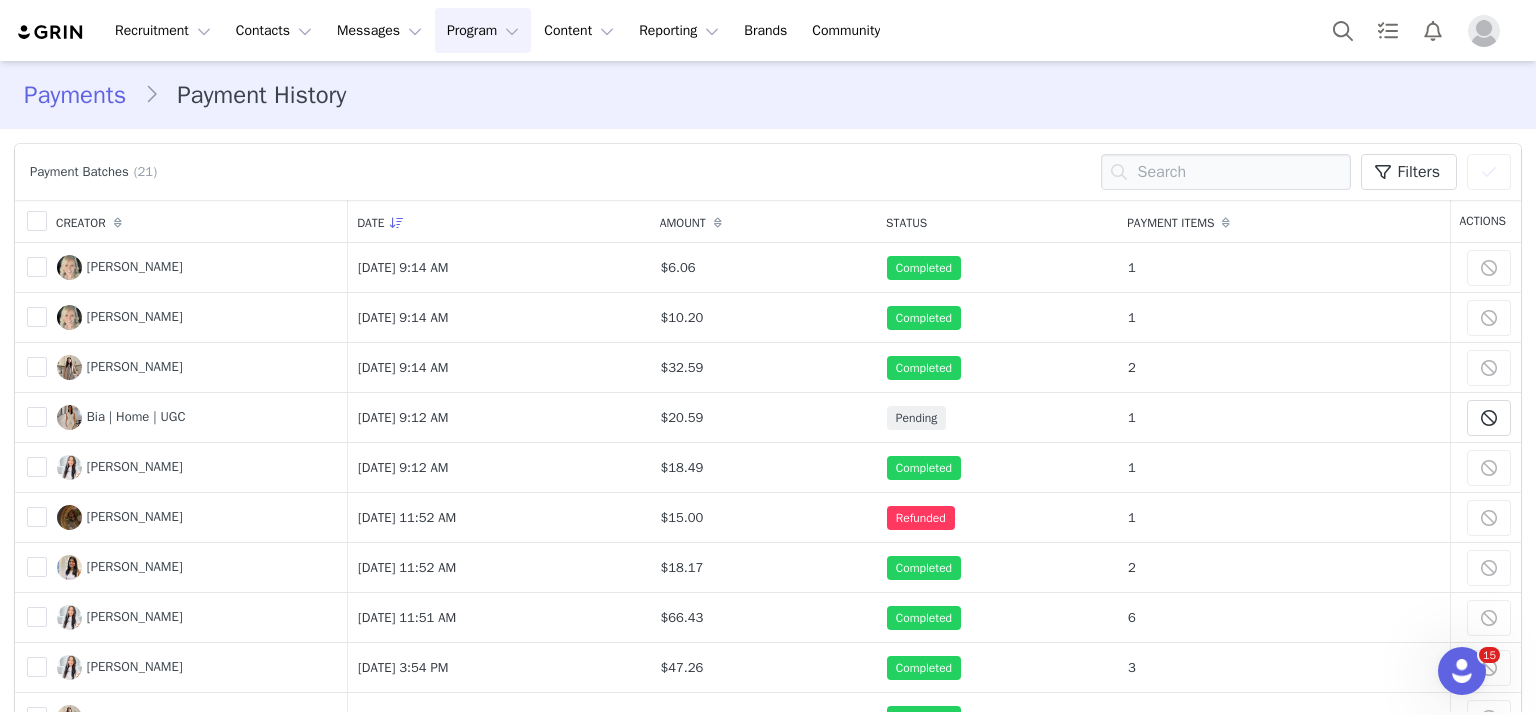 click at bounding box center [1484, 31] 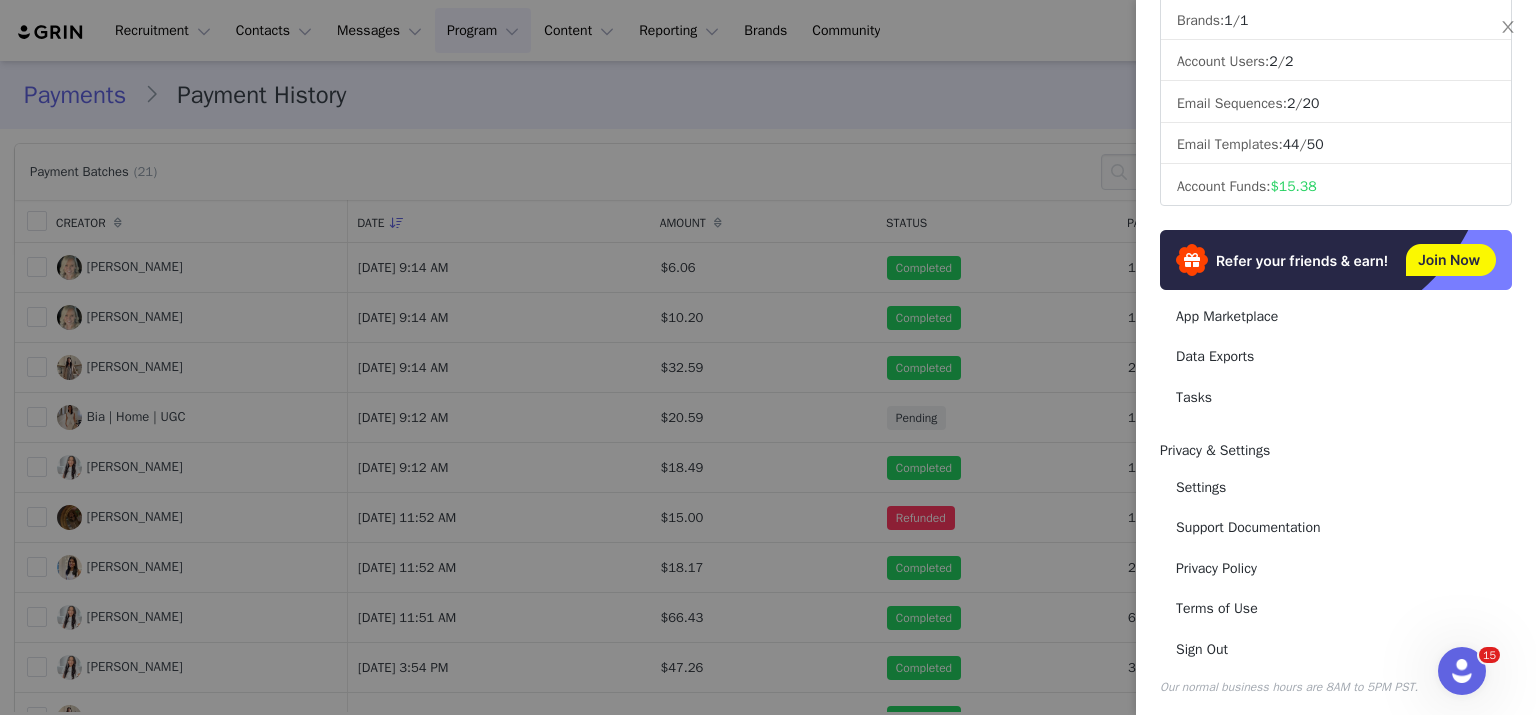 click at bounding box center (768, 357) 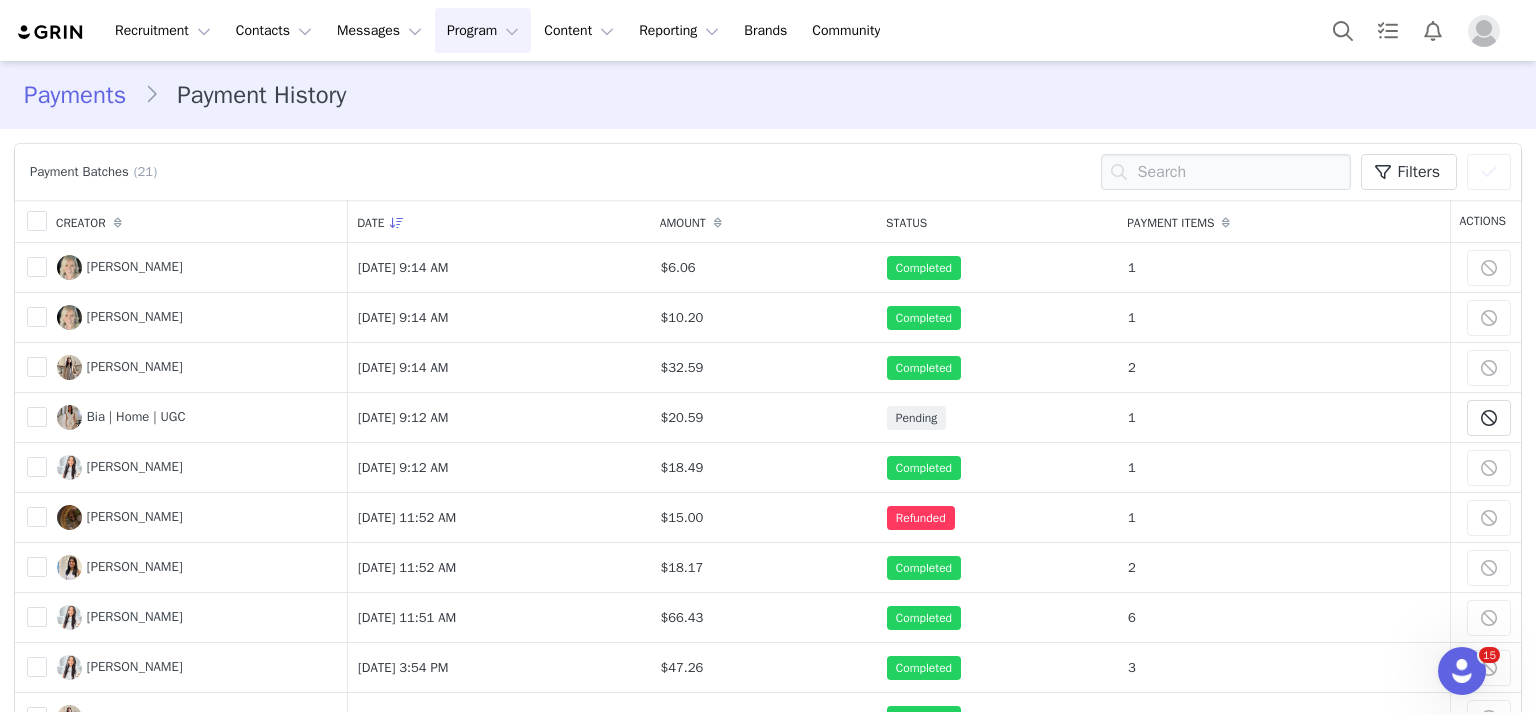 click on "Payments" at bounding box center (84, 95) 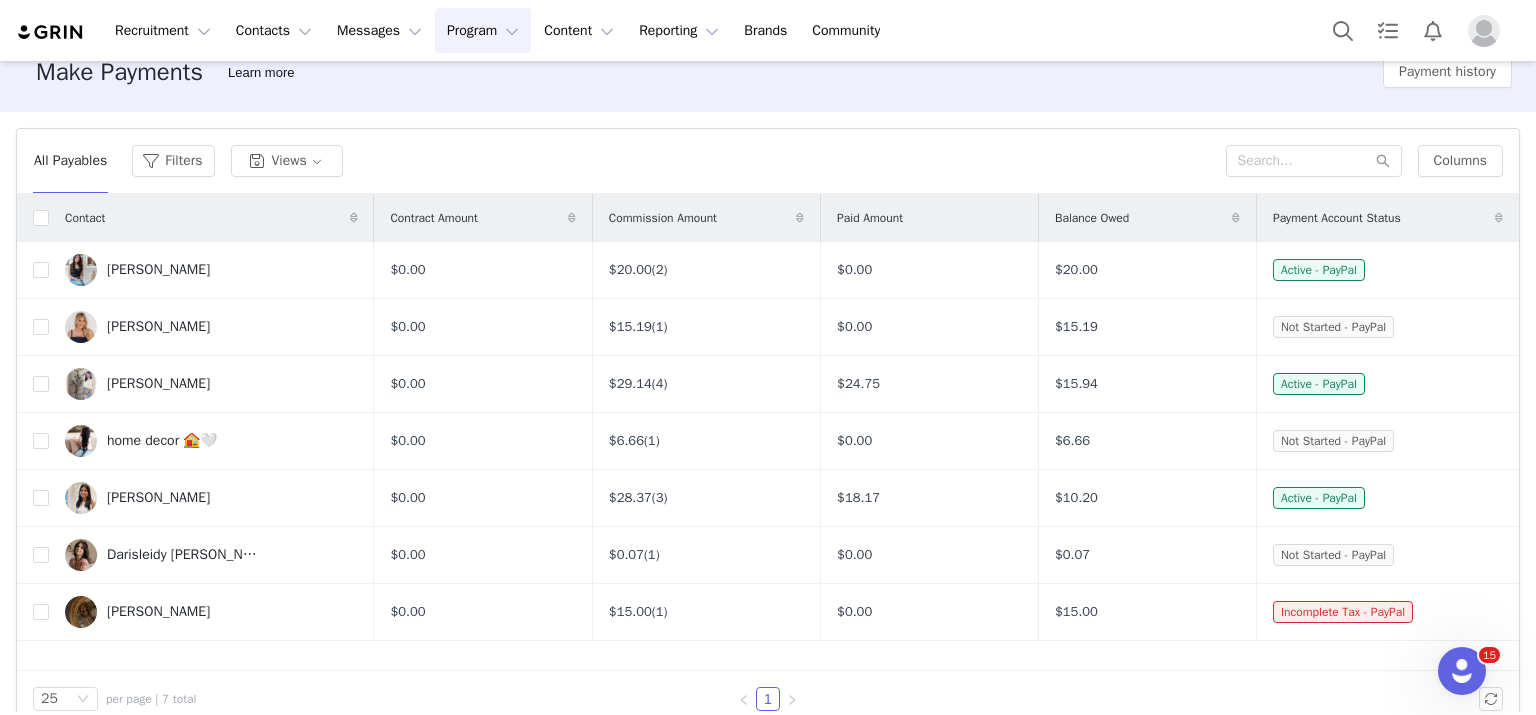 scroll, scrollTop: 0, scrollLeft: 0, axis: both 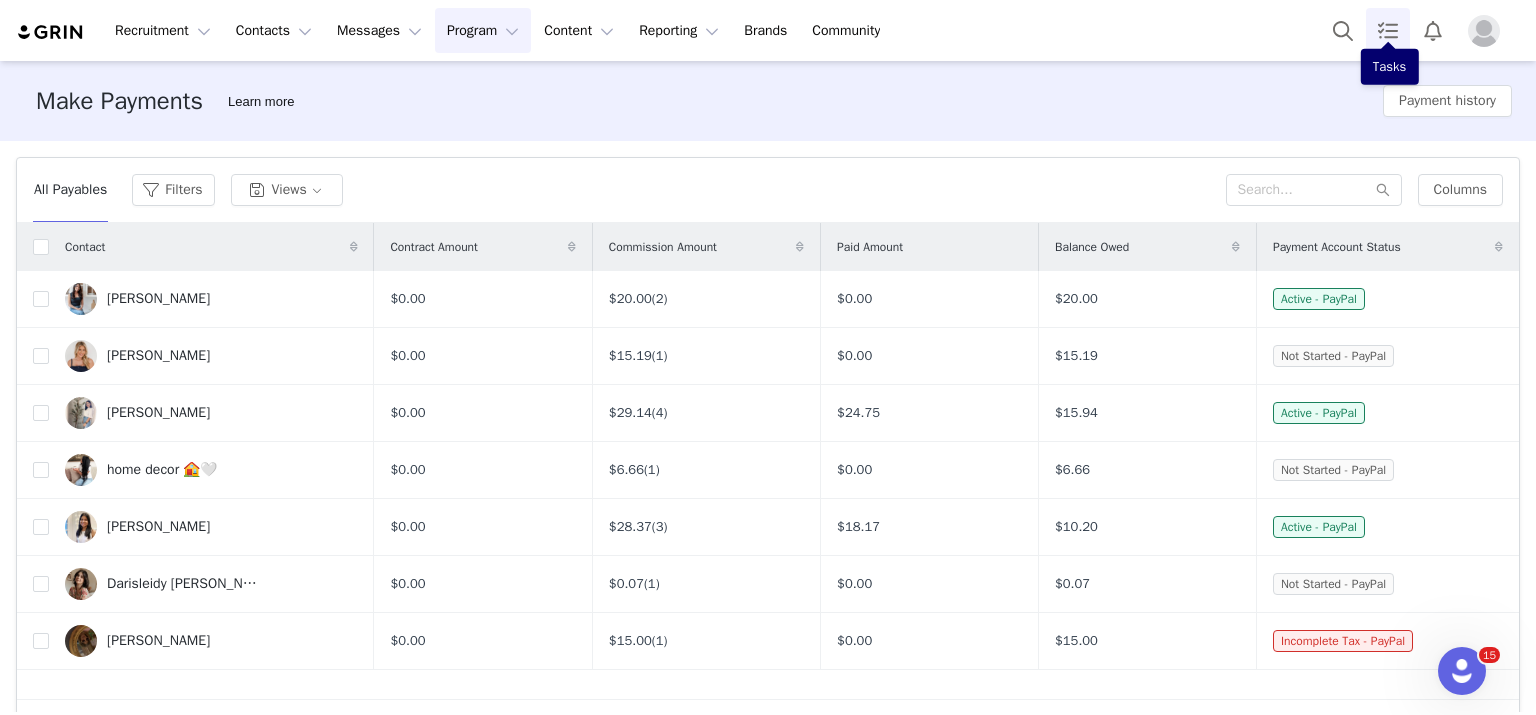 click at bounding box center (1388, 30) 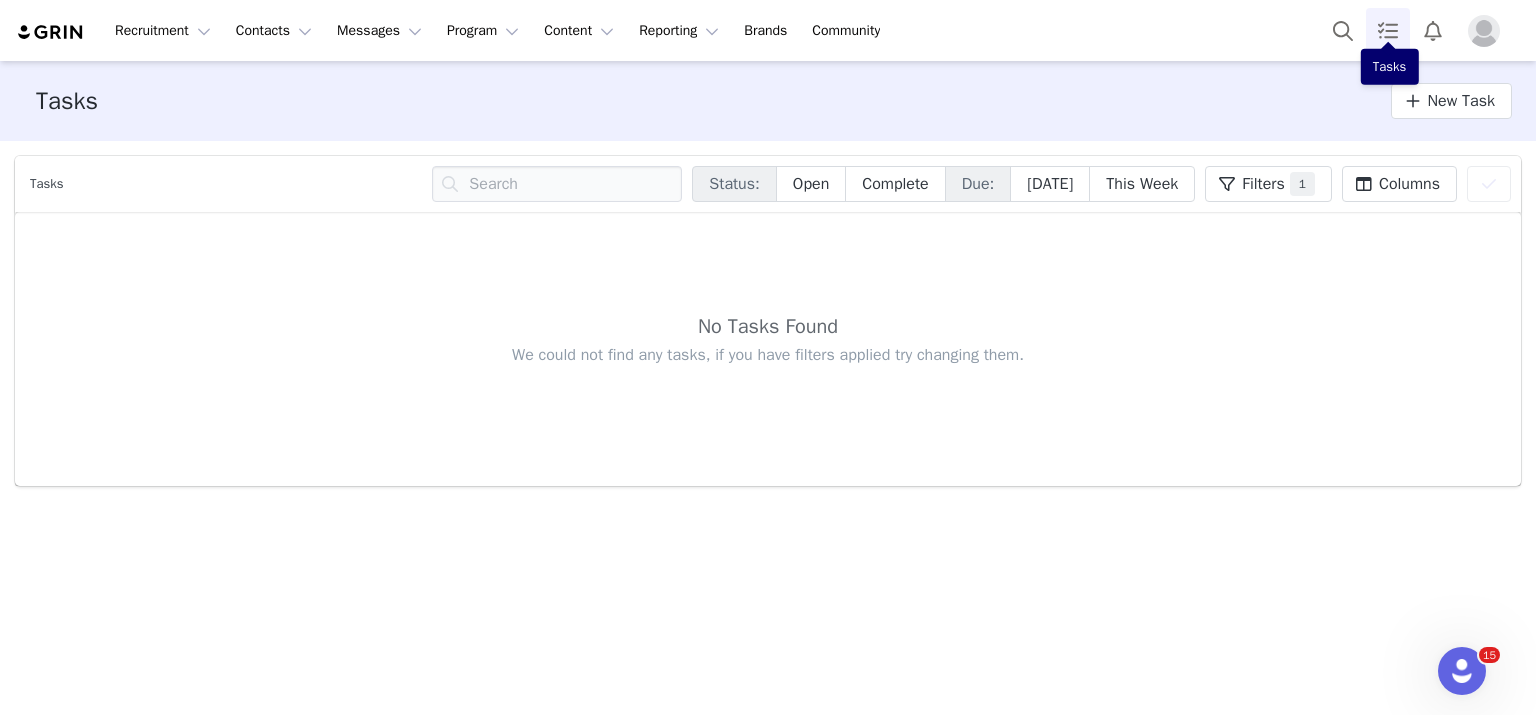 click at bounding box center [1388, 30] 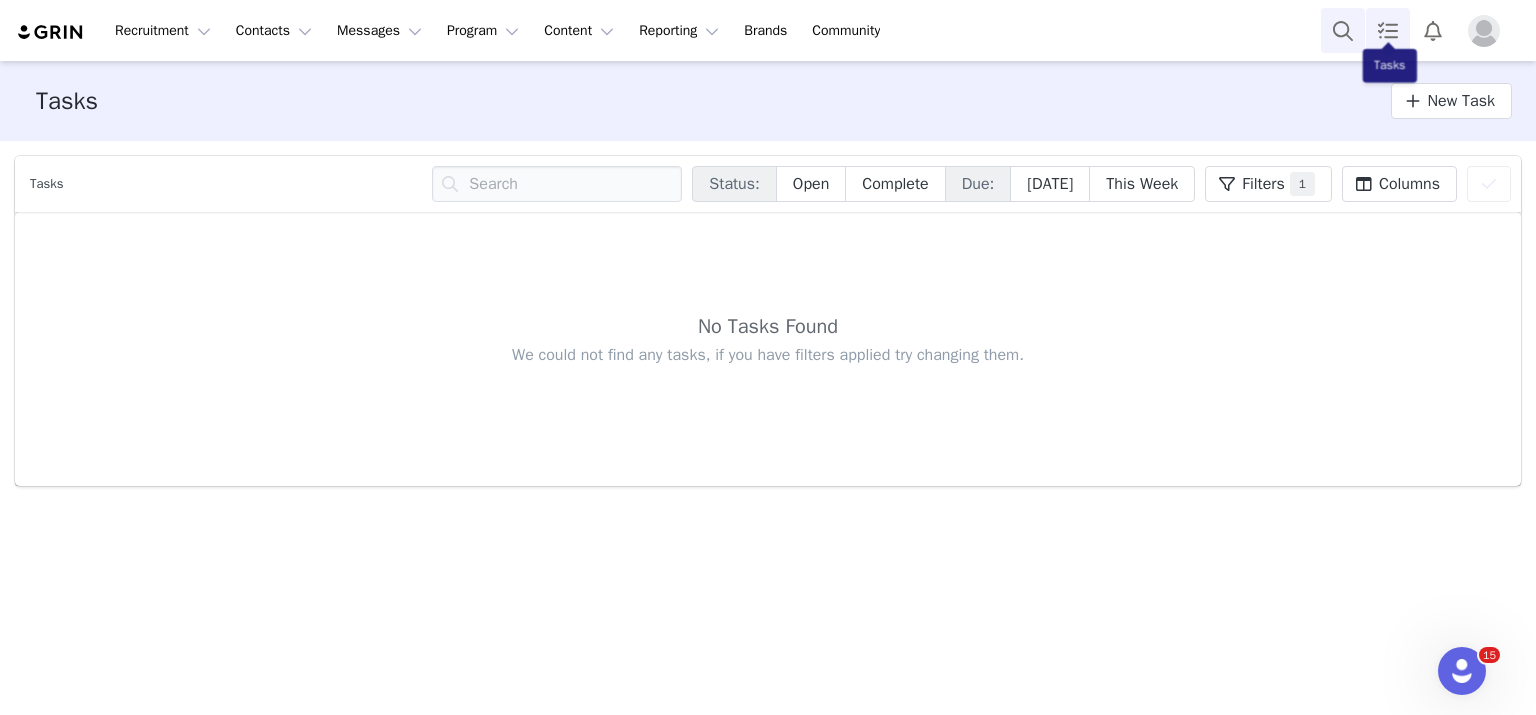 click at bounding box center (1343, 30) 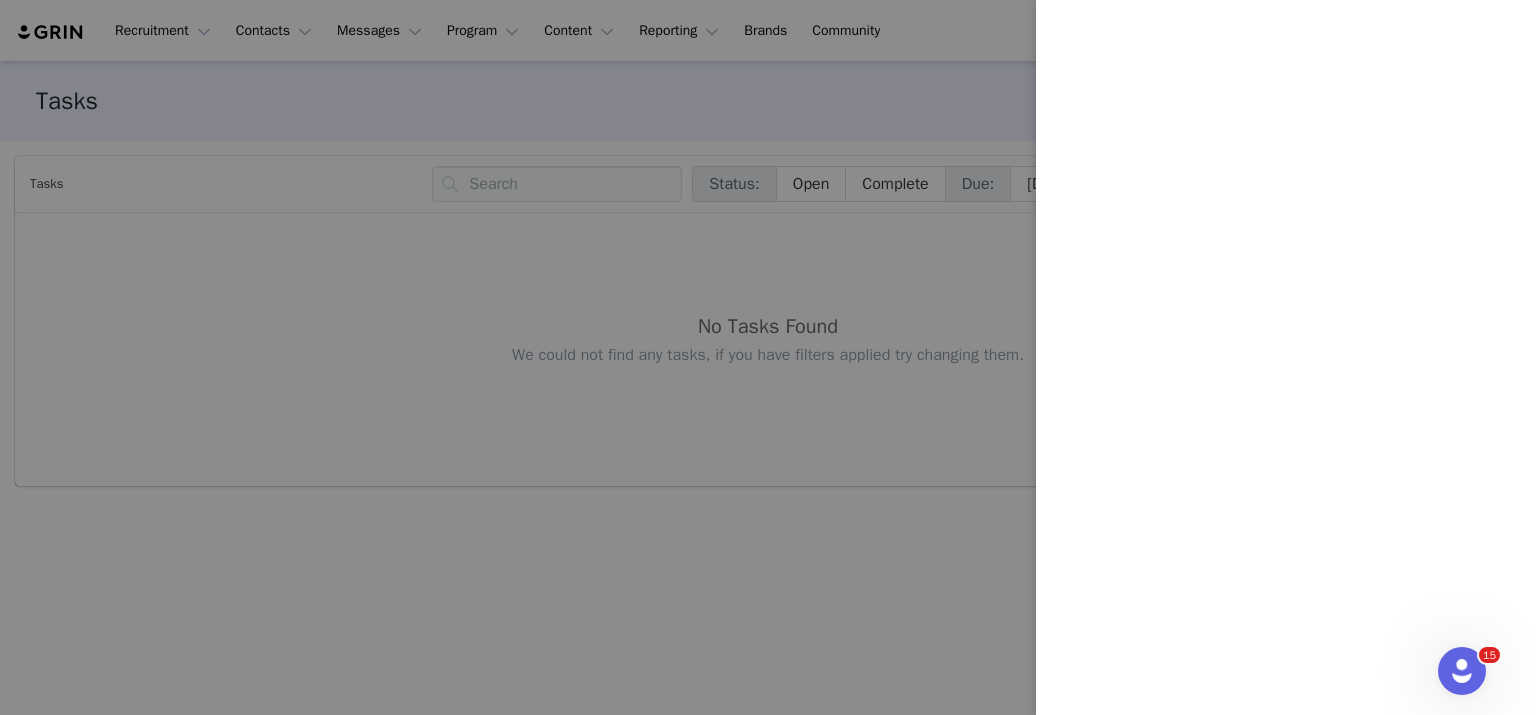 click at bounding box center [768, 357] 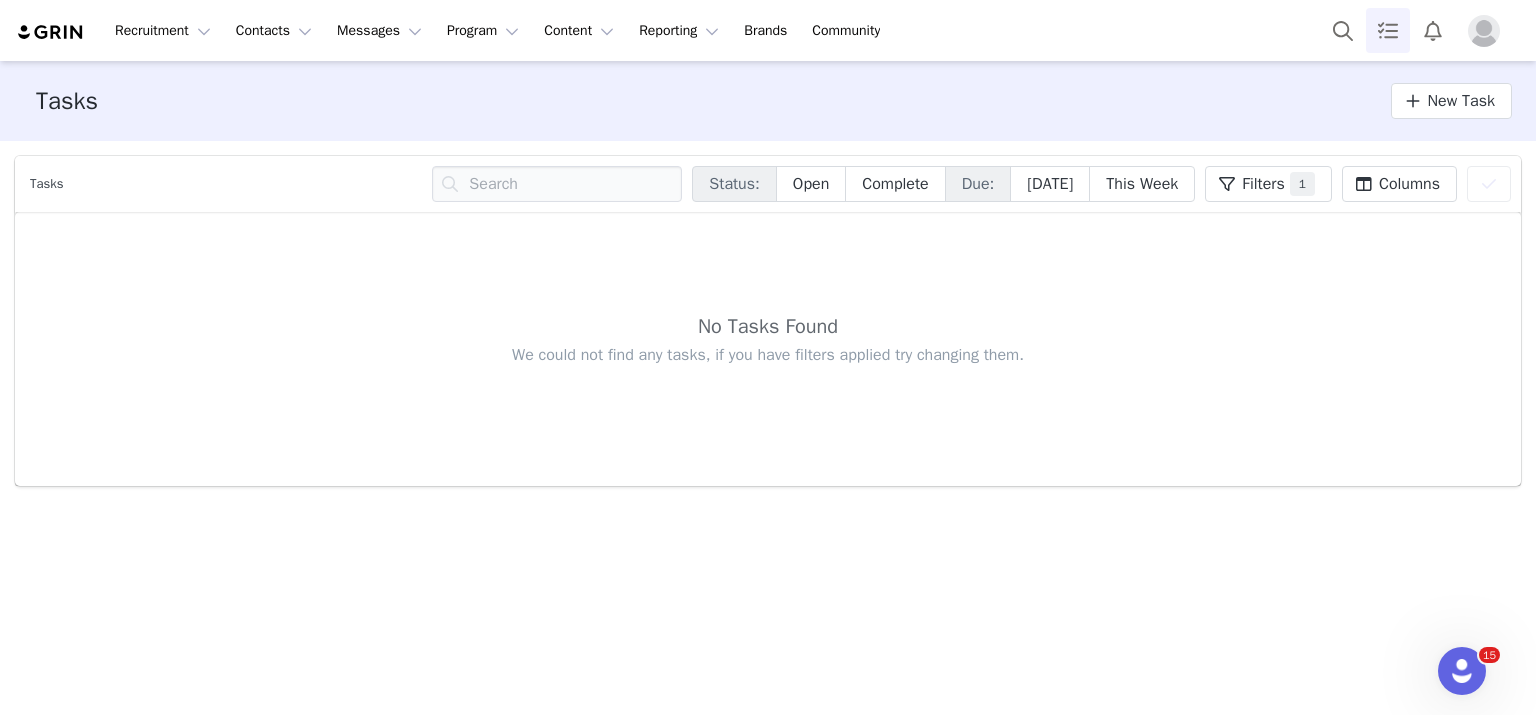click at bounding box center [1484, 31] 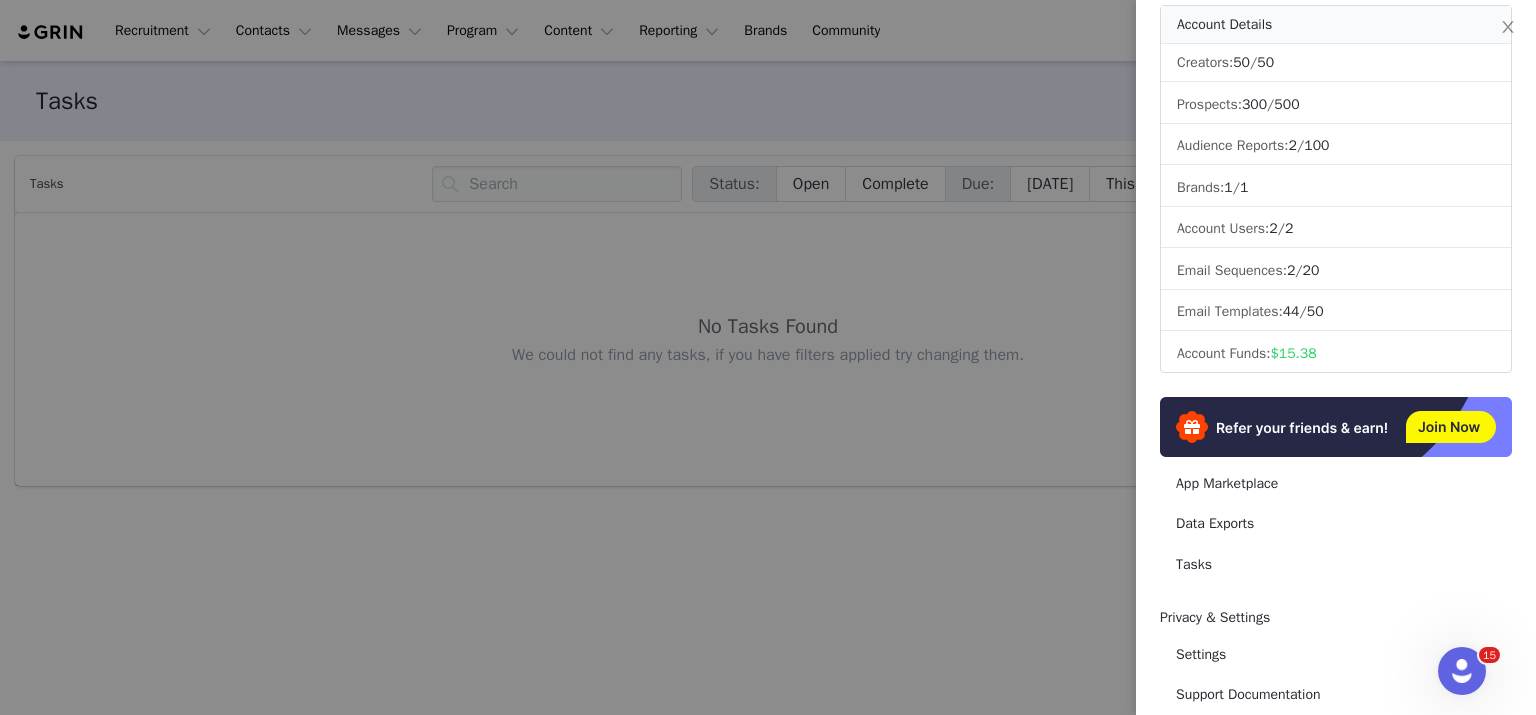 scroll, scrollTop: 293, scrollLeft: 0, axis: vertical 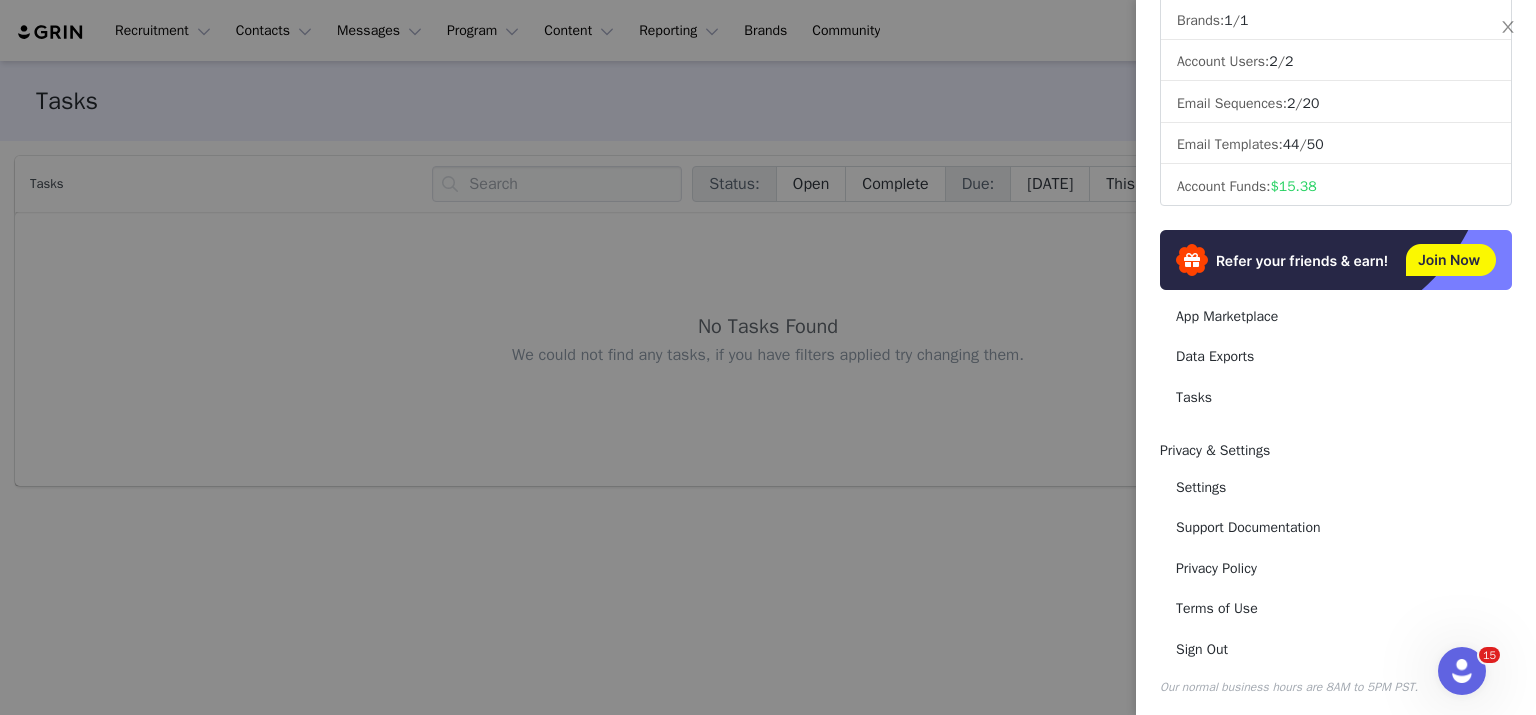 click at bounding box center [768, 357] 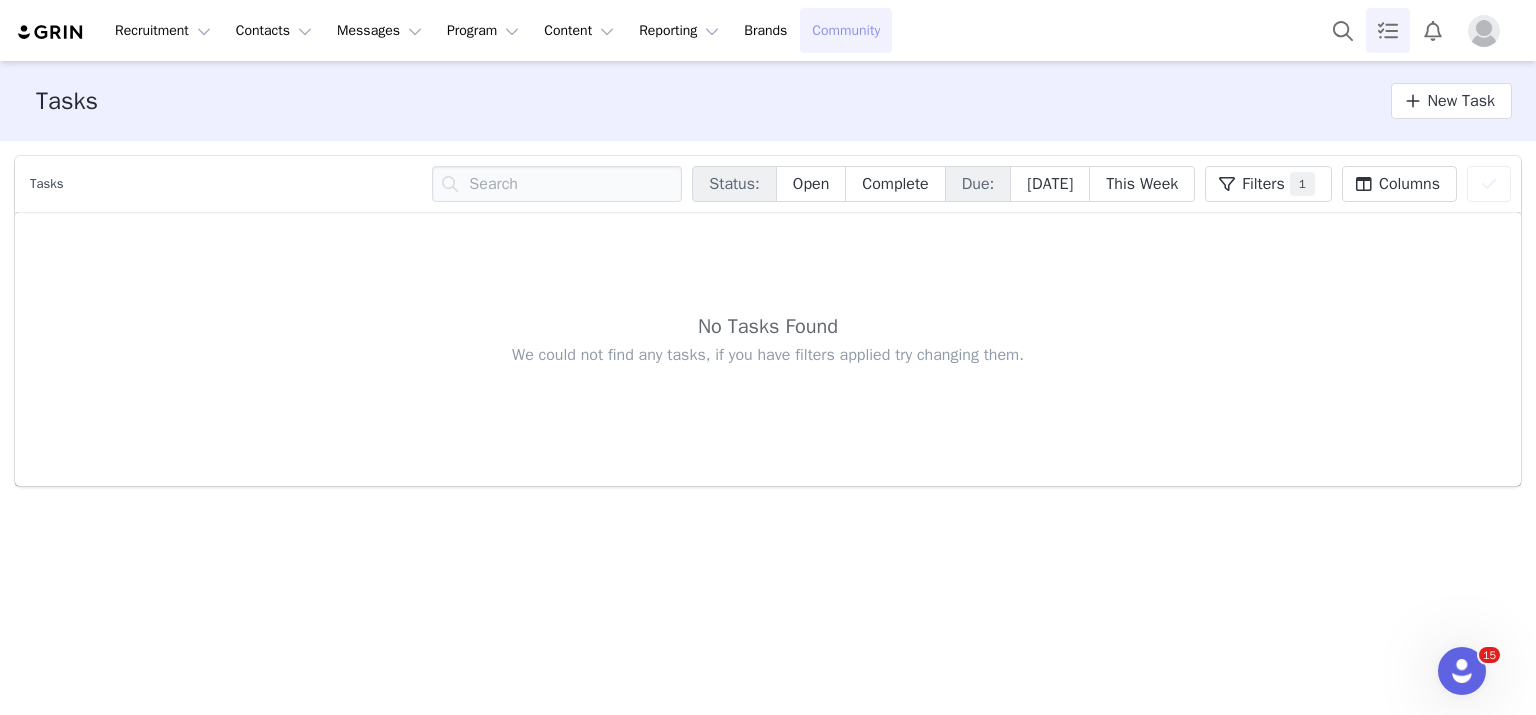 click on "Community Community" at bounding box center [846, 30] 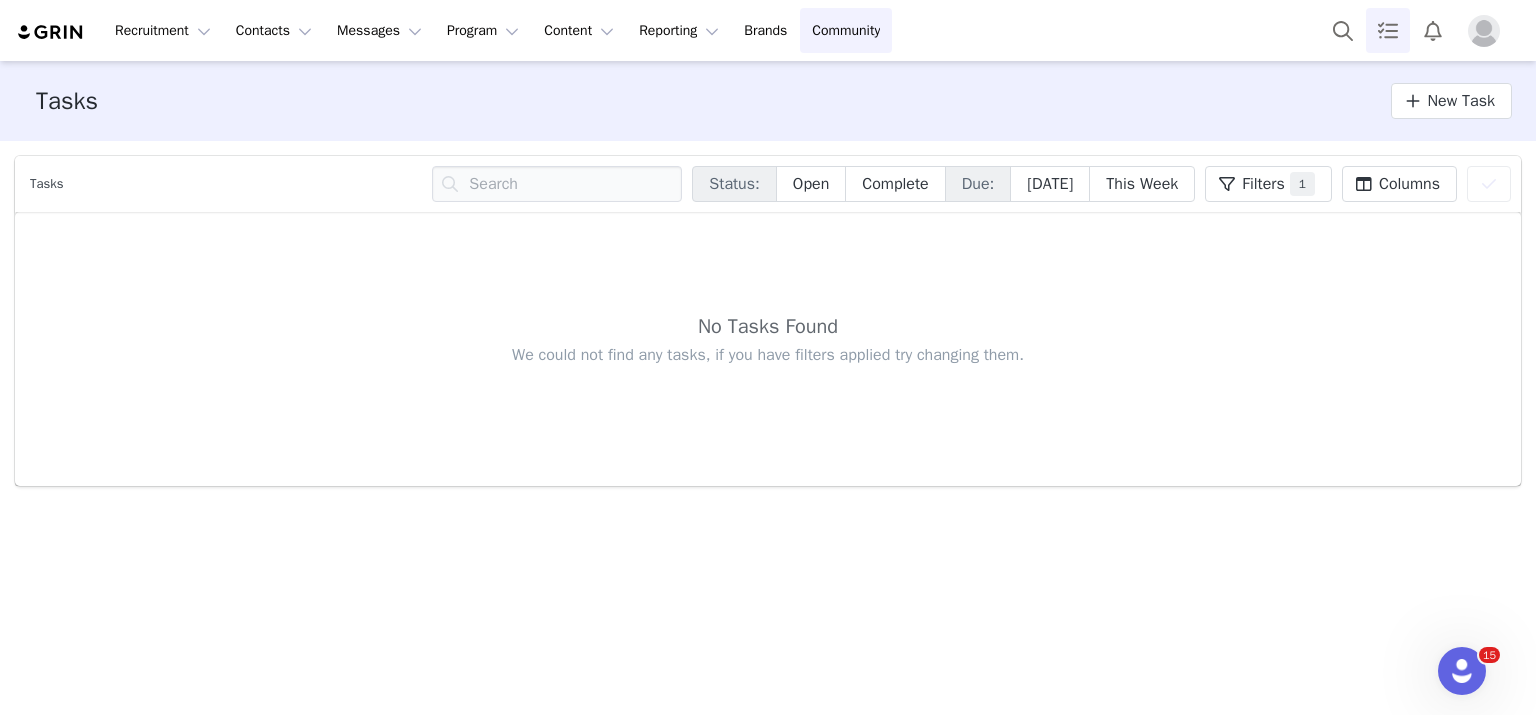 click at bounding box center [51, 32] 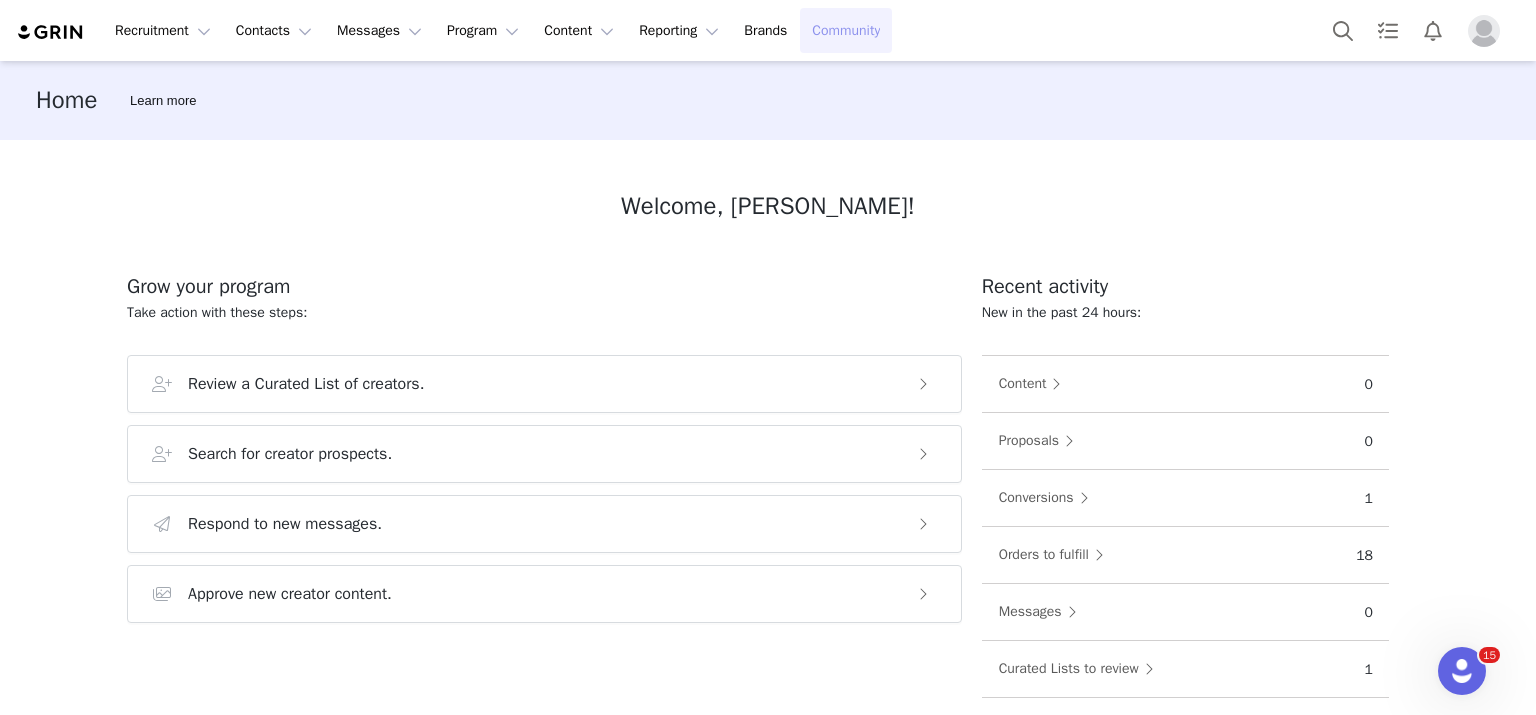 scroll, scrollTop: 0, scrollLeft: 0, axis: both 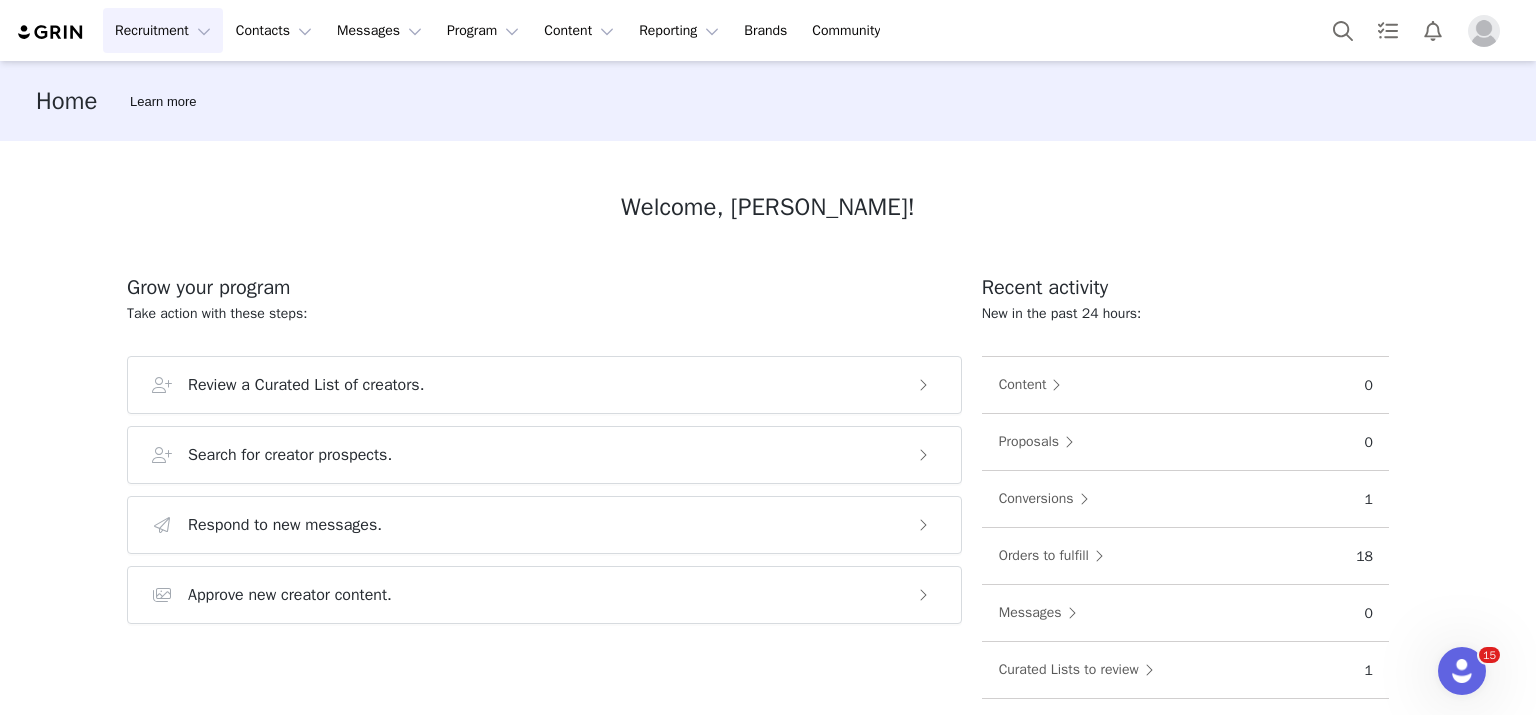 click on "Recruitment Recruitment" at bounding box center (163, 30) 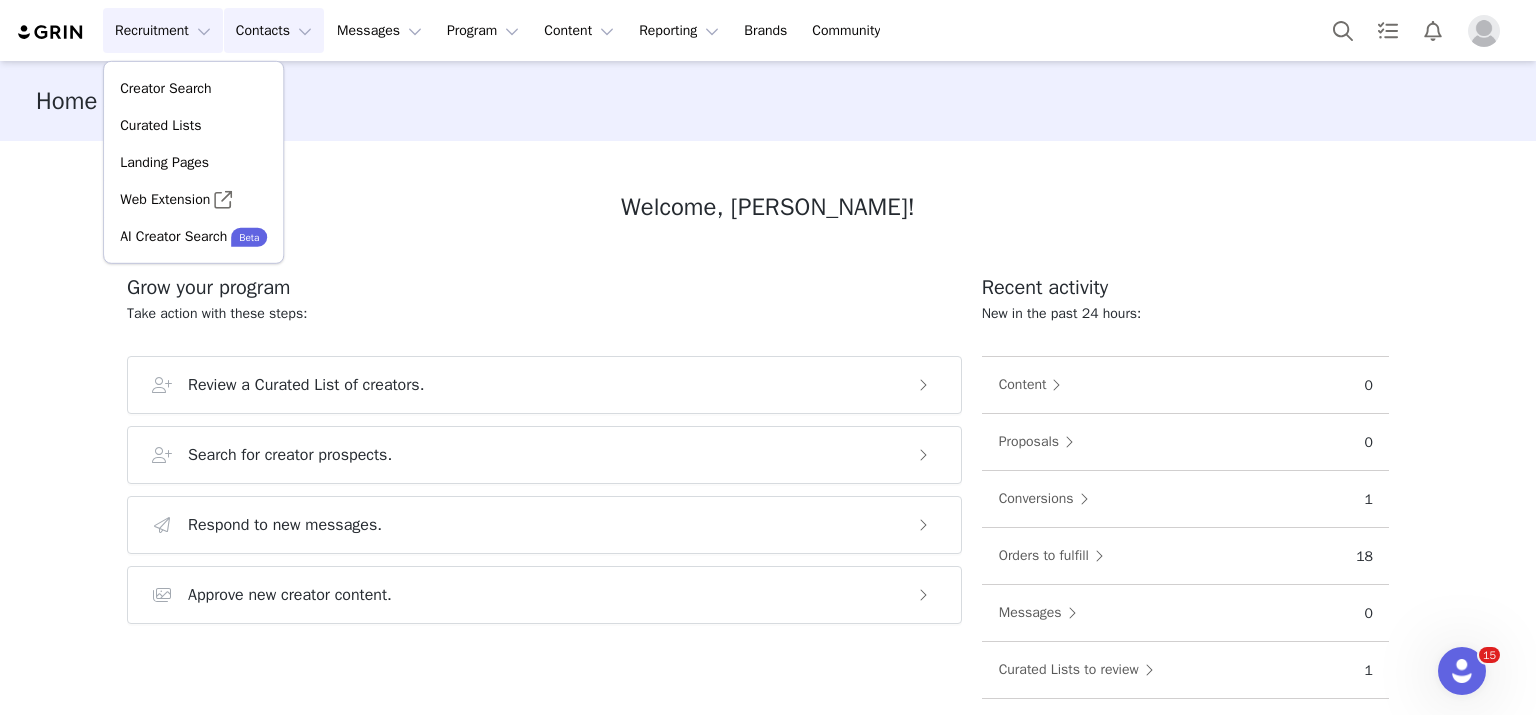 click on "Contacts Contacts" at bounding box center [274, 30] 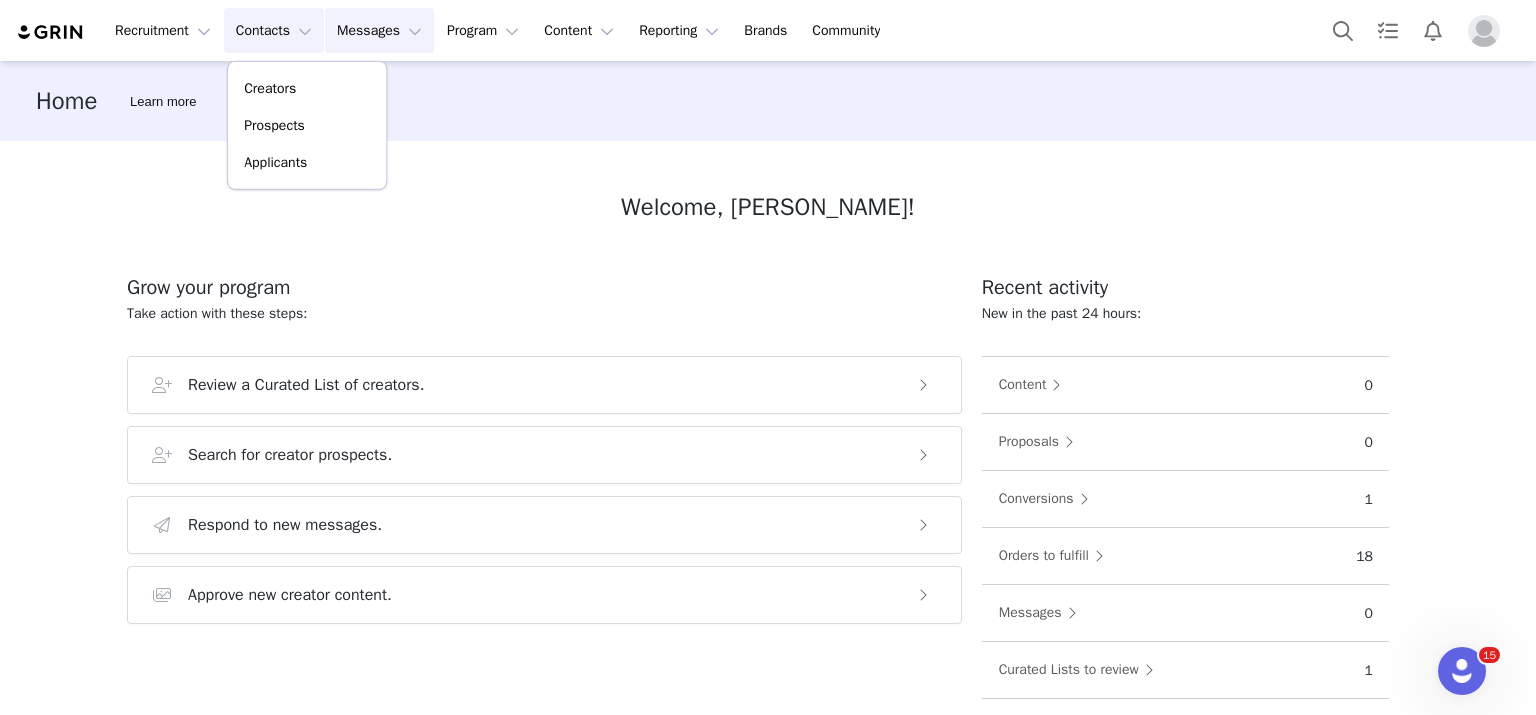 click on "Messages Messages" at bounding box center [379, 30] 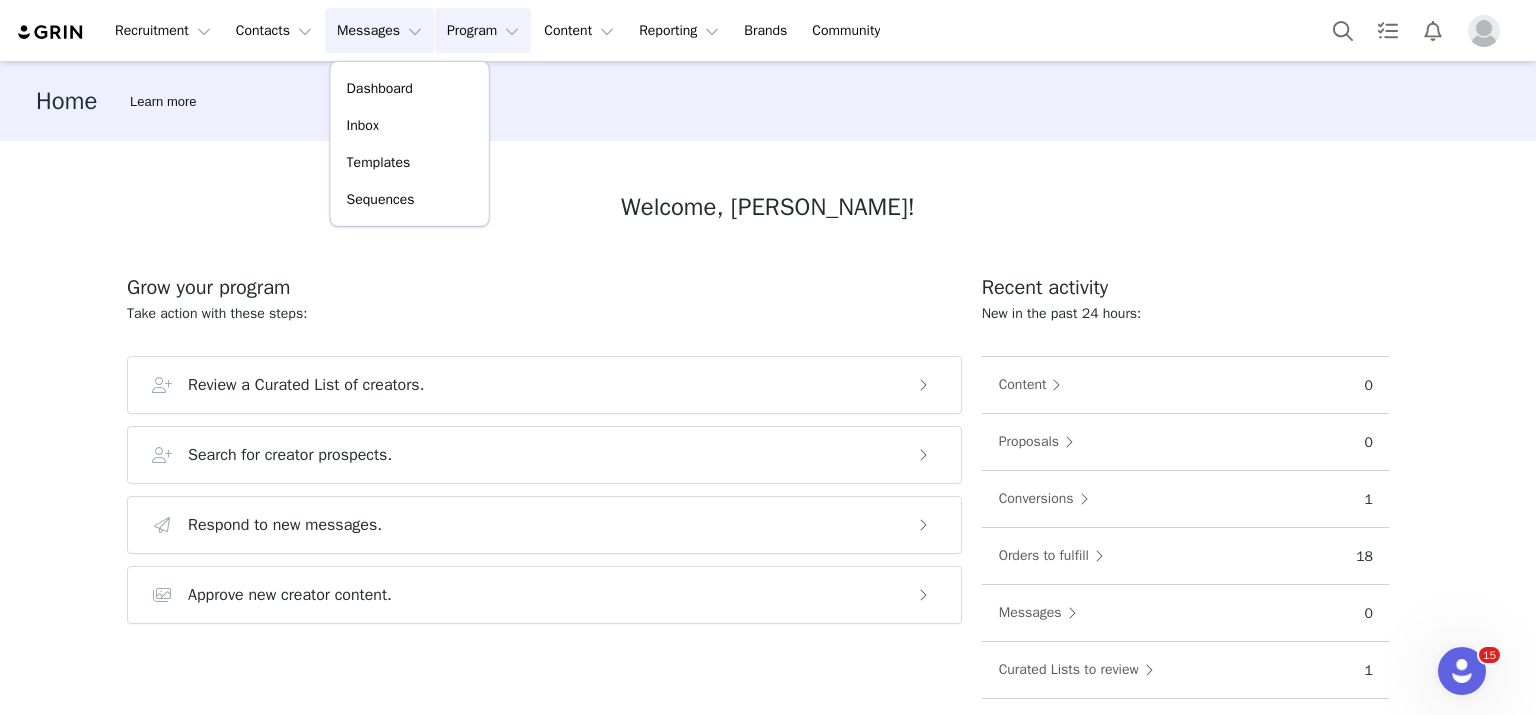 click on "Program Program" at bounding box center [483, 30] 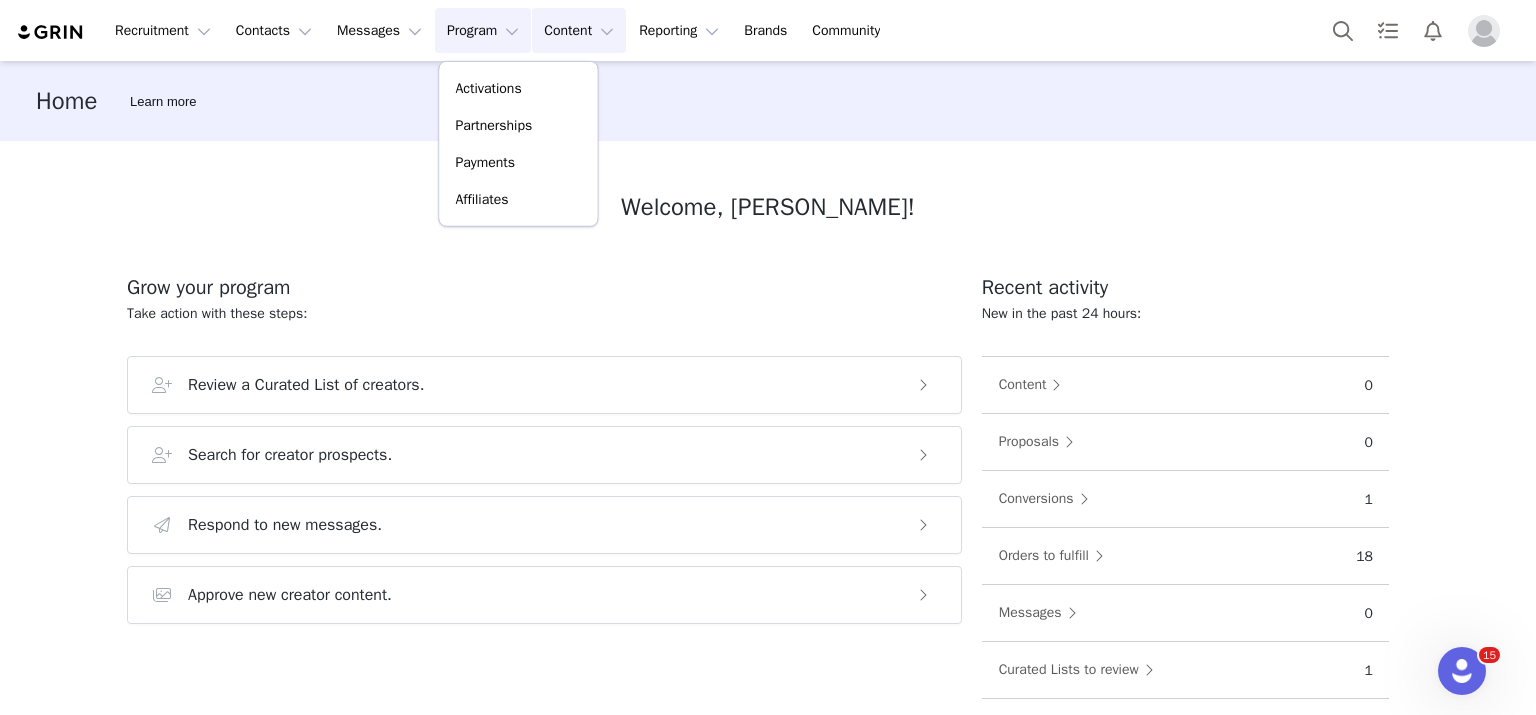 click on "Content Content" at bounding box center [579, 30] 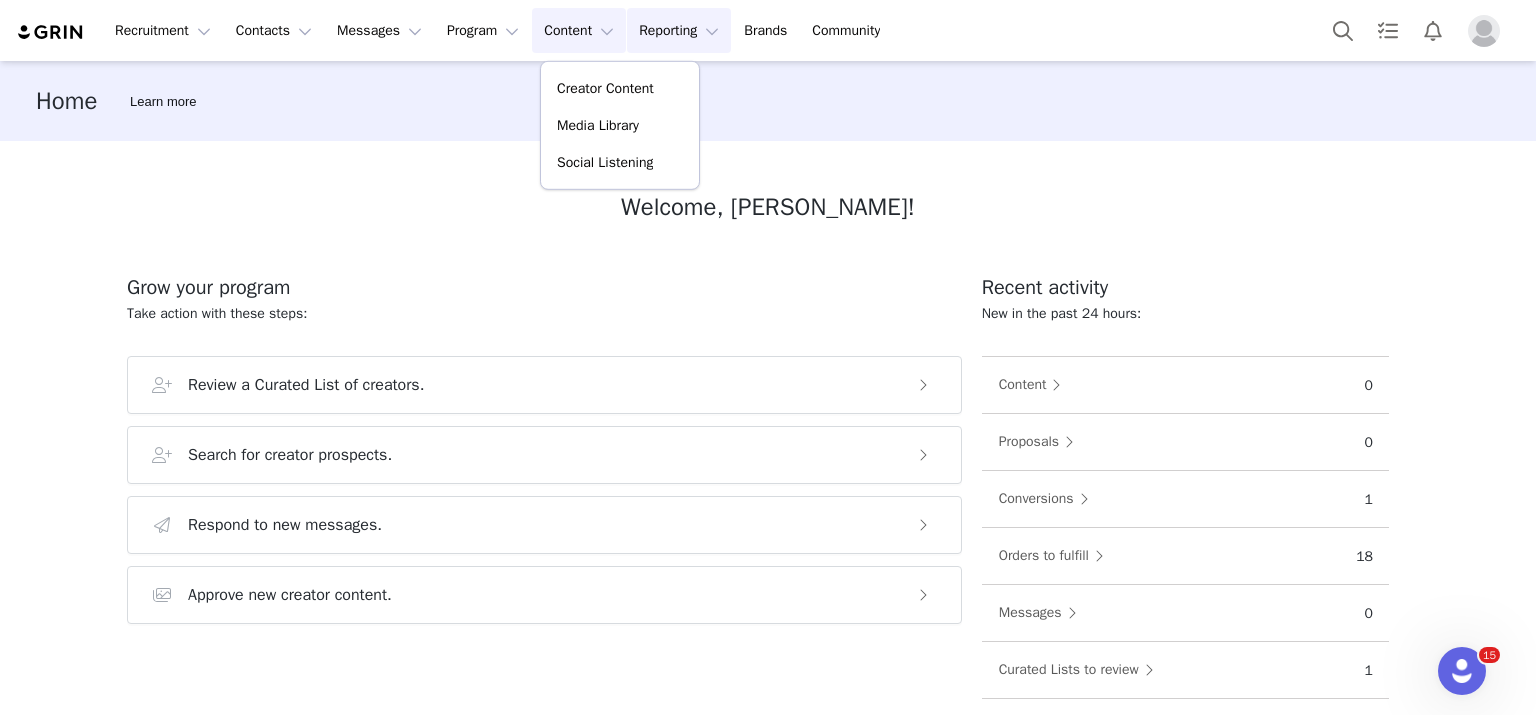 click on "Reporting Reporting" at bounding box center (679, 30) 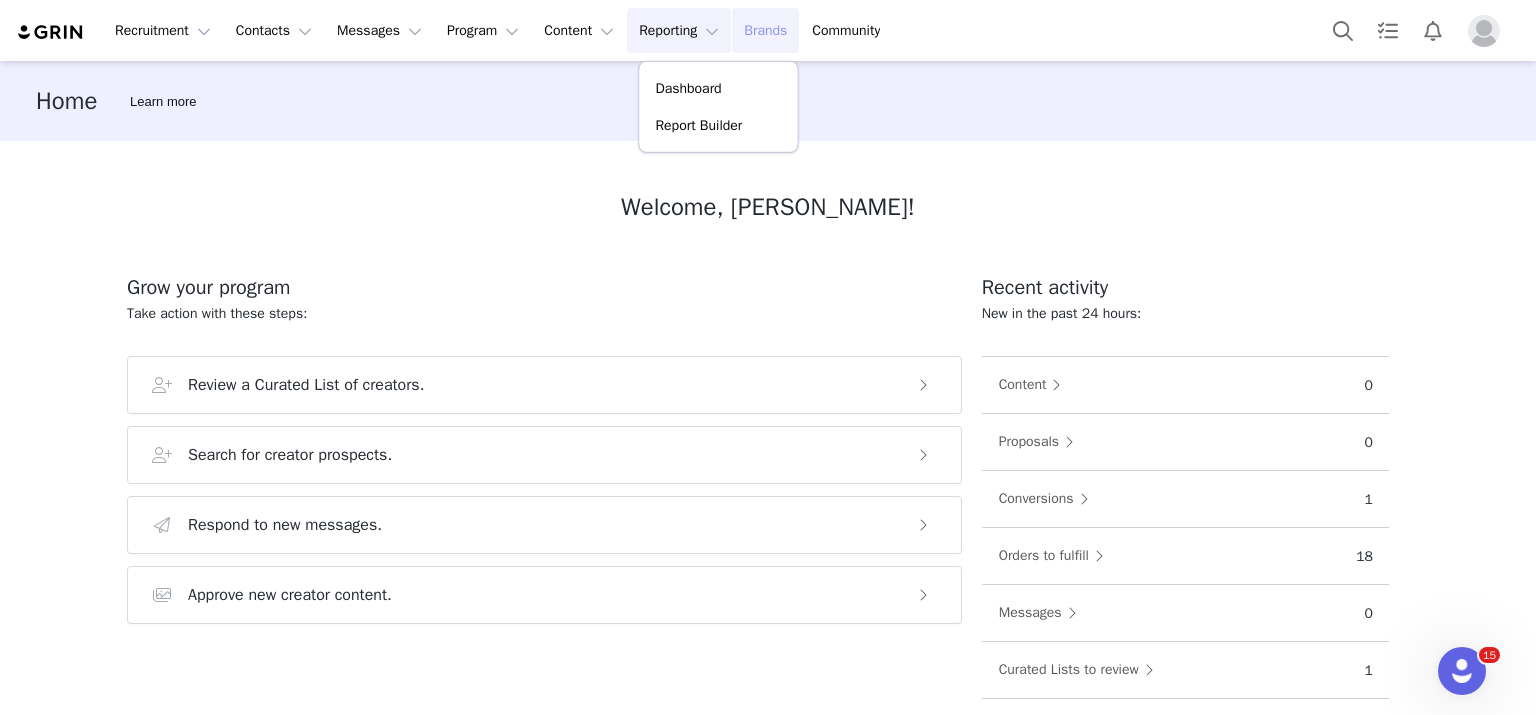 click on "Brands Brands" at bounding box center [765, 30] 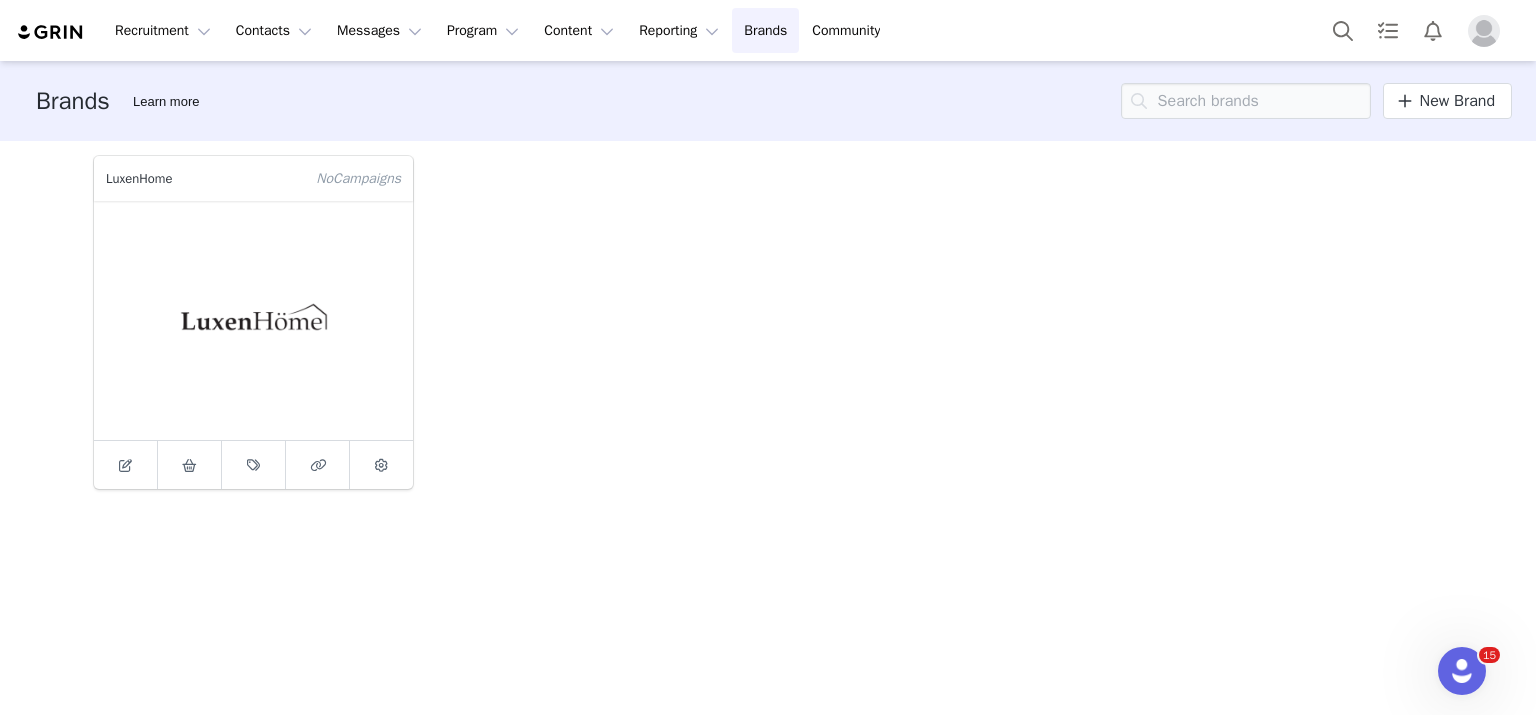click at bounding box center [1484, 31] 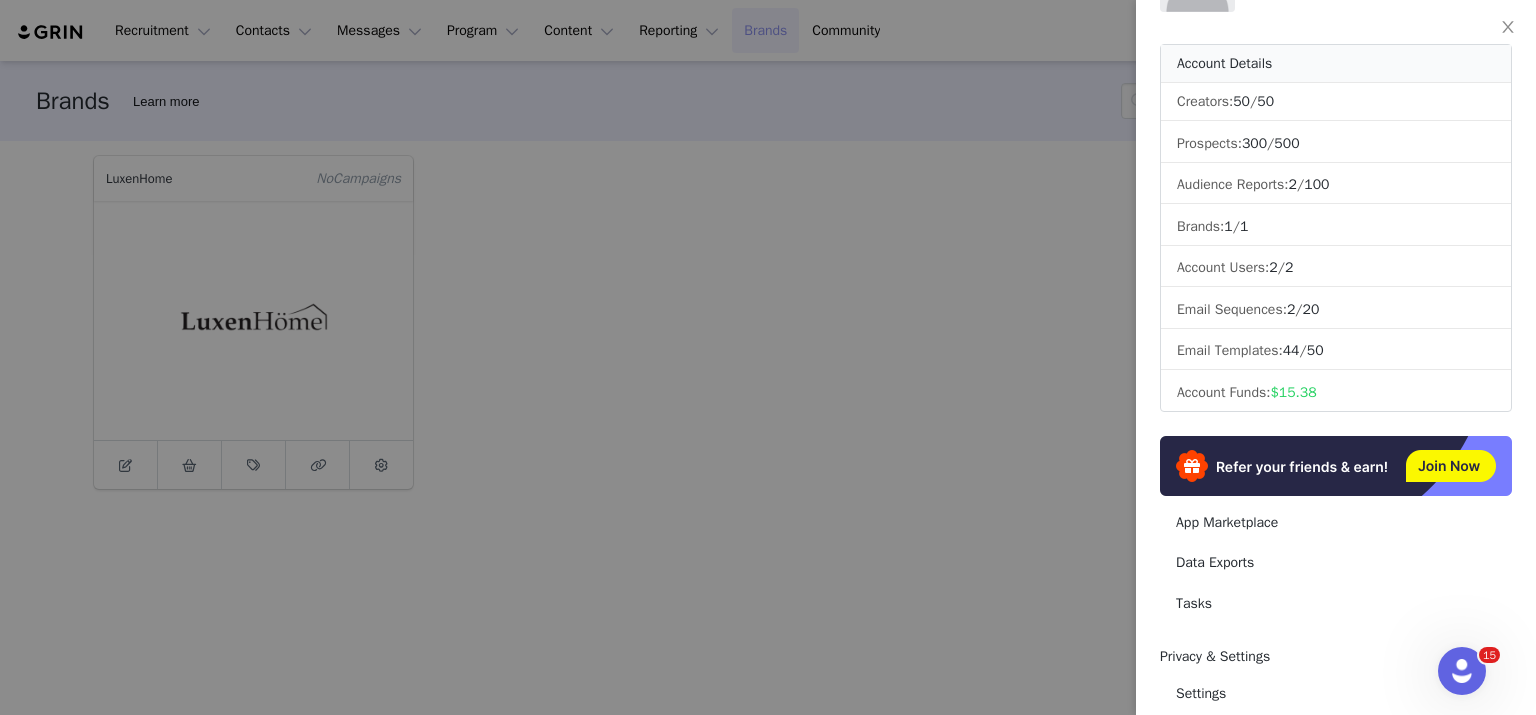 scroll, scrollTop: 0, scrollLeft: 0, axis: both 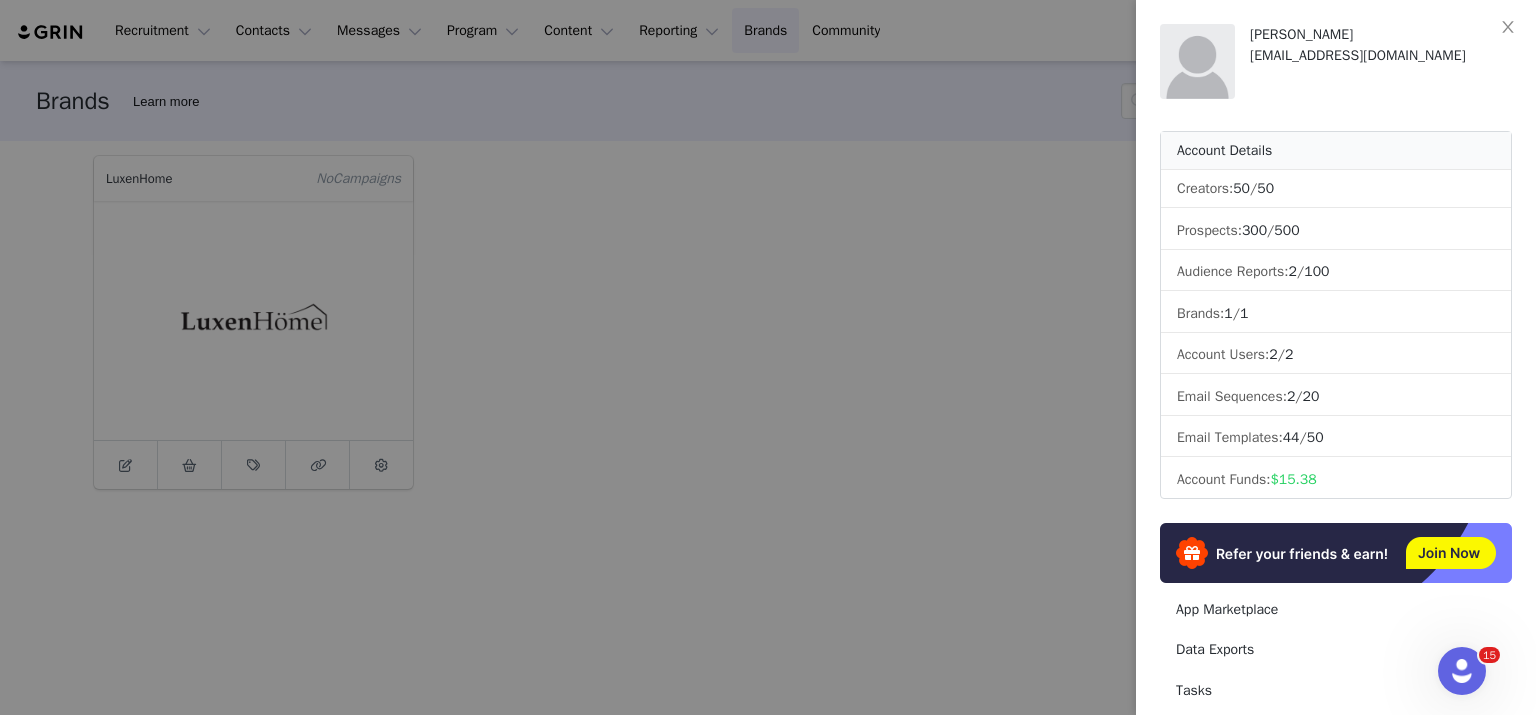 click at bounding box center (768, 357) 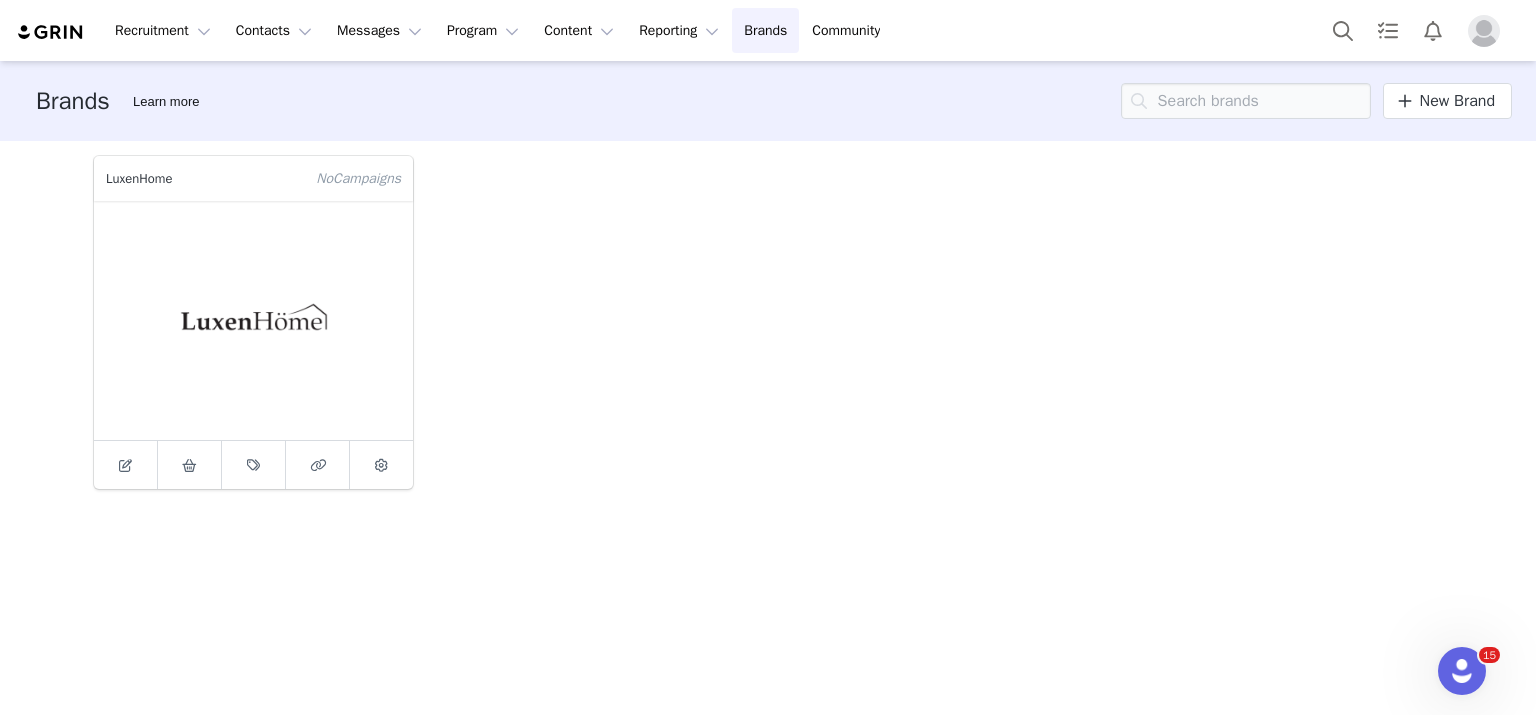click at bounding box center (1484, 31) 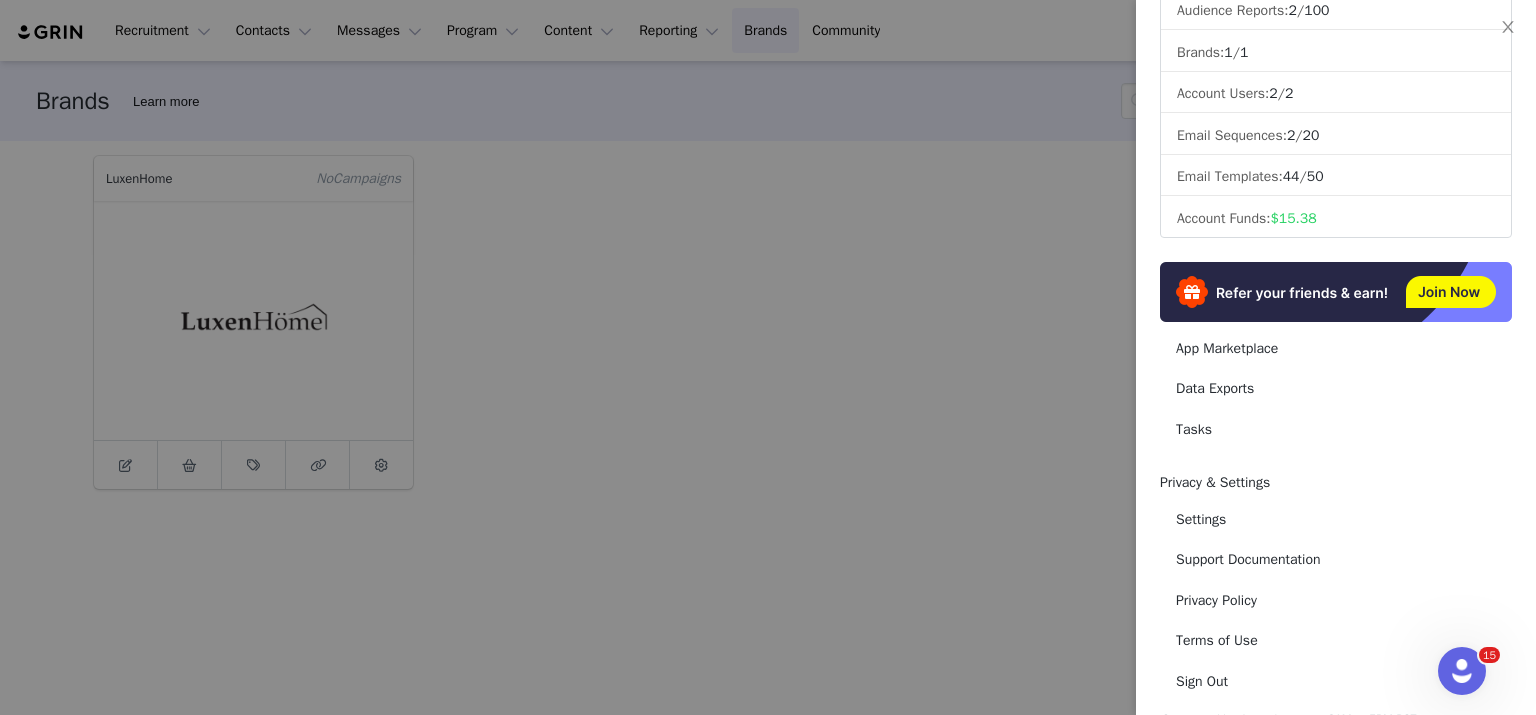 scroll, scrollTop: 293, scrollLeft: 0, axis: vertical 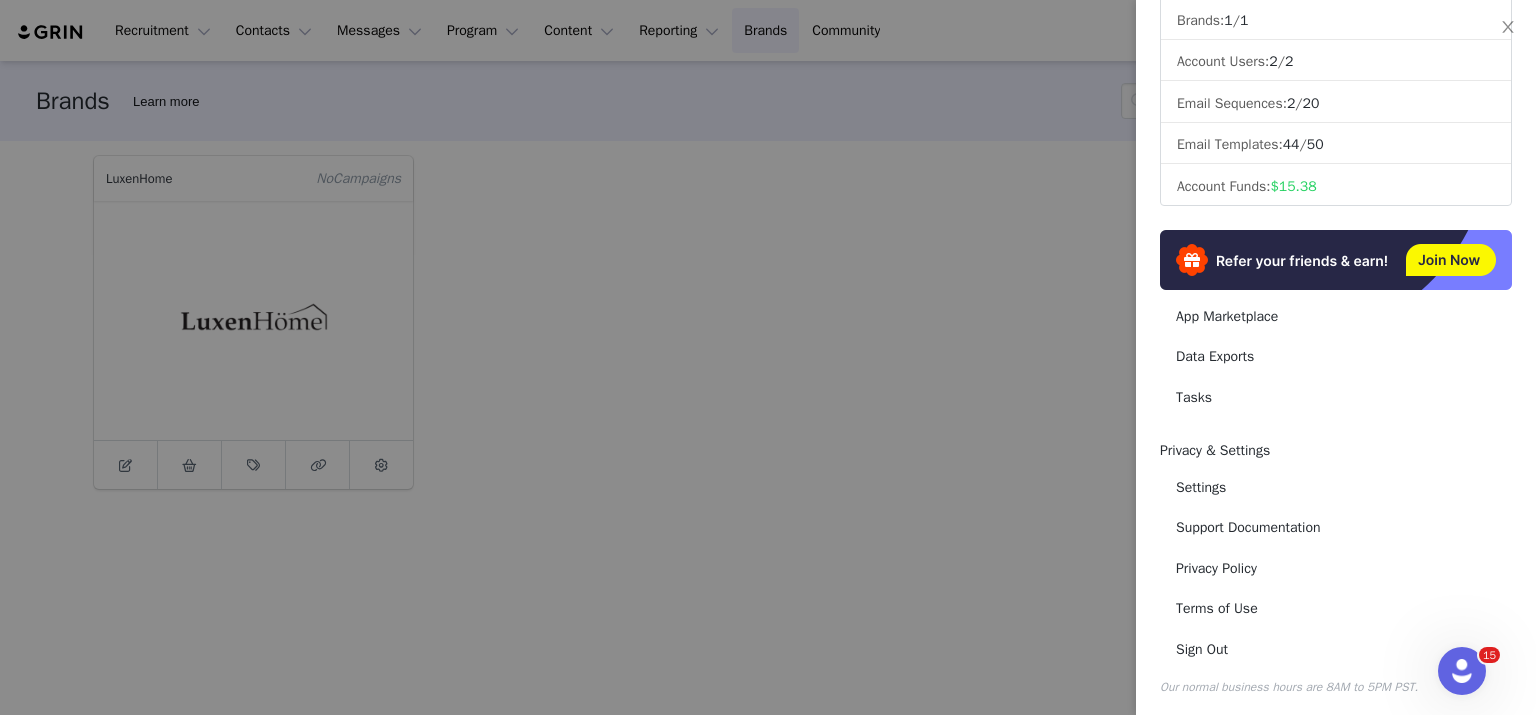 click at bounding box center [768, 357] 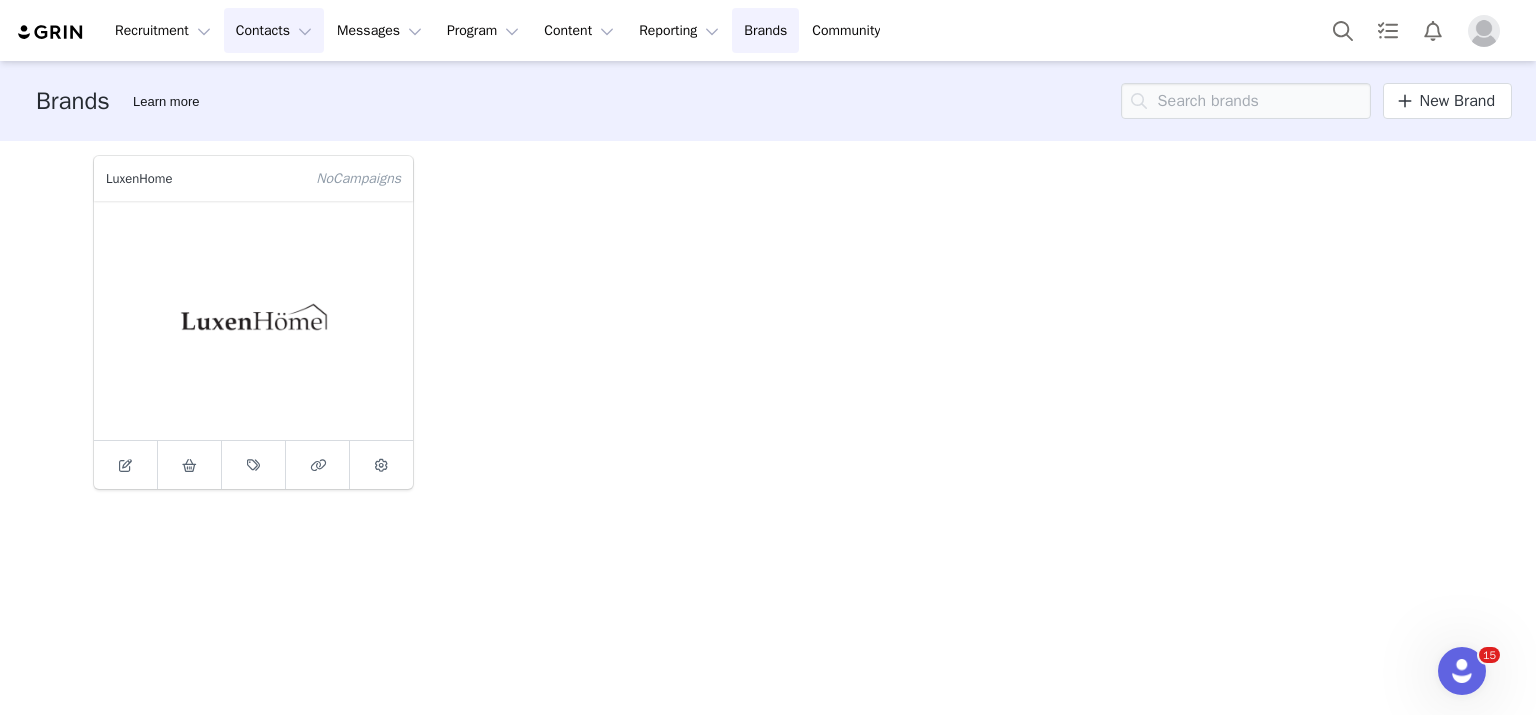 click on "Contacts Contacts" at bounding box center (274, 30) 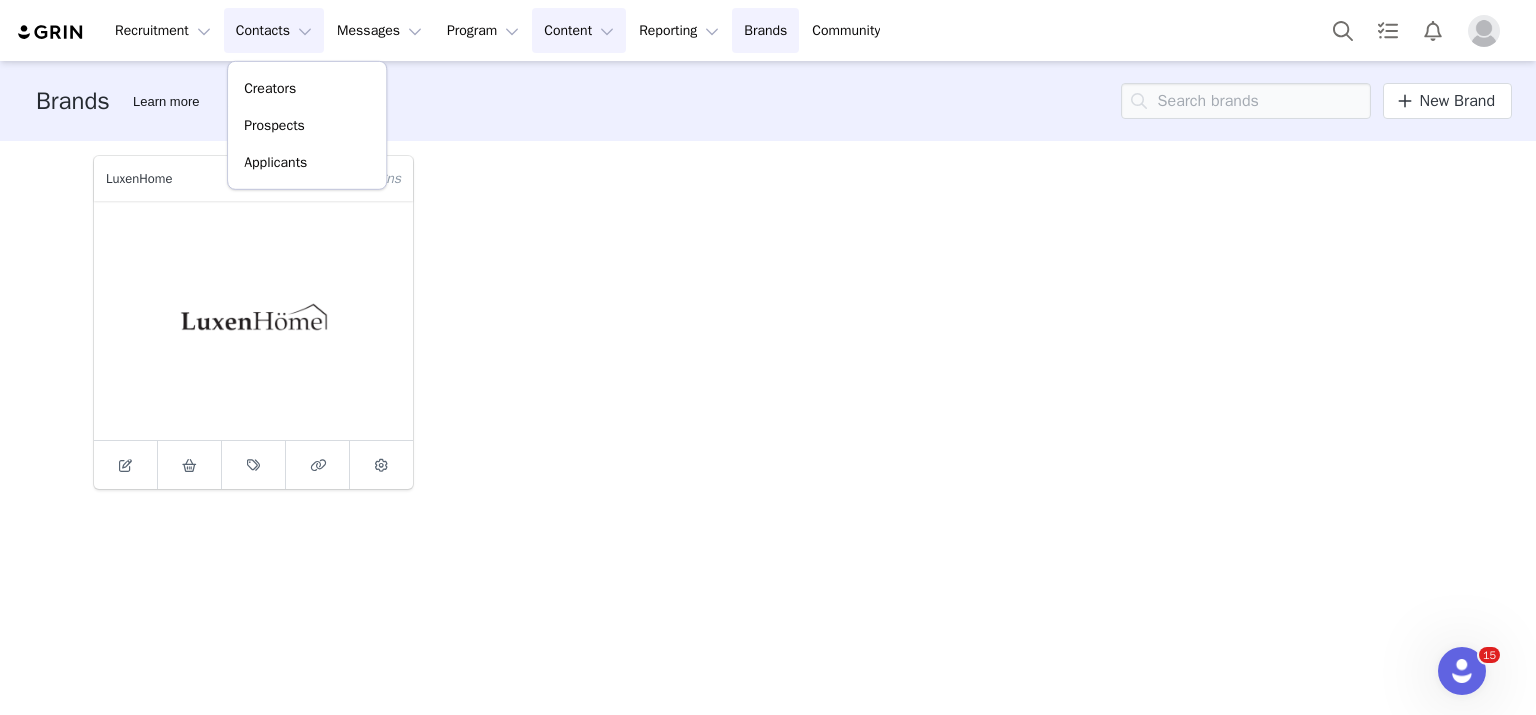 click on "Content Content" at bounding box center (579, 30) 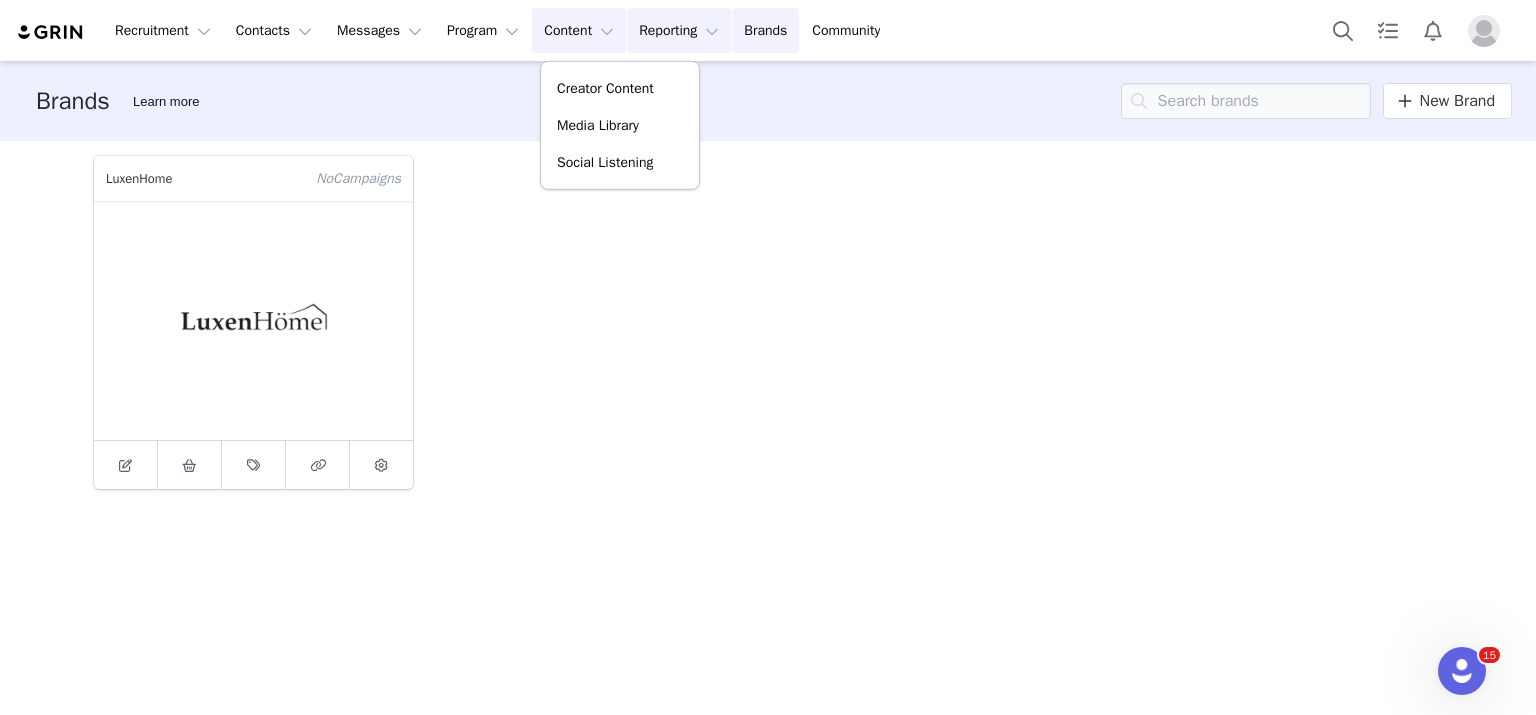click on "Reporting Reporting" at bounding box center (679, 30) 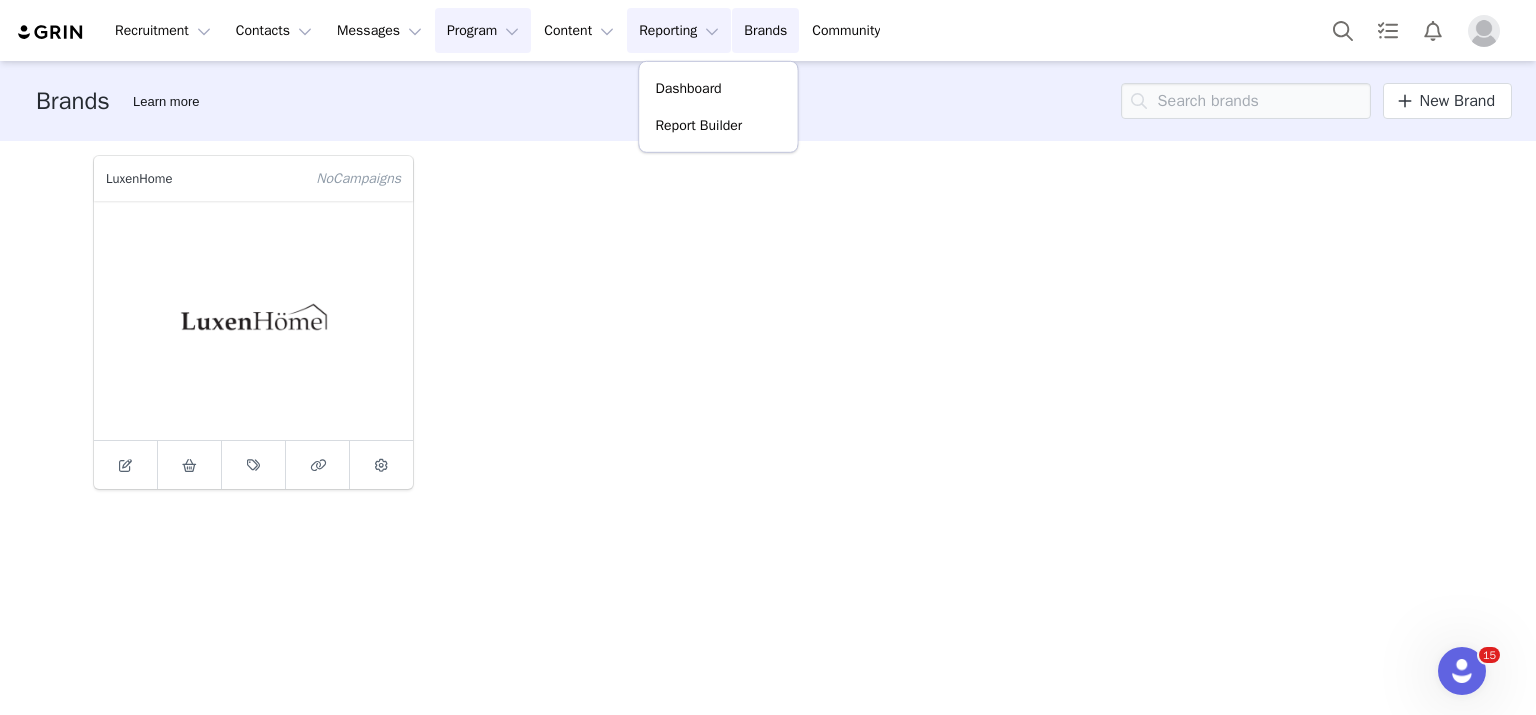 click on "Program Program" at bounding box center (483, 30) 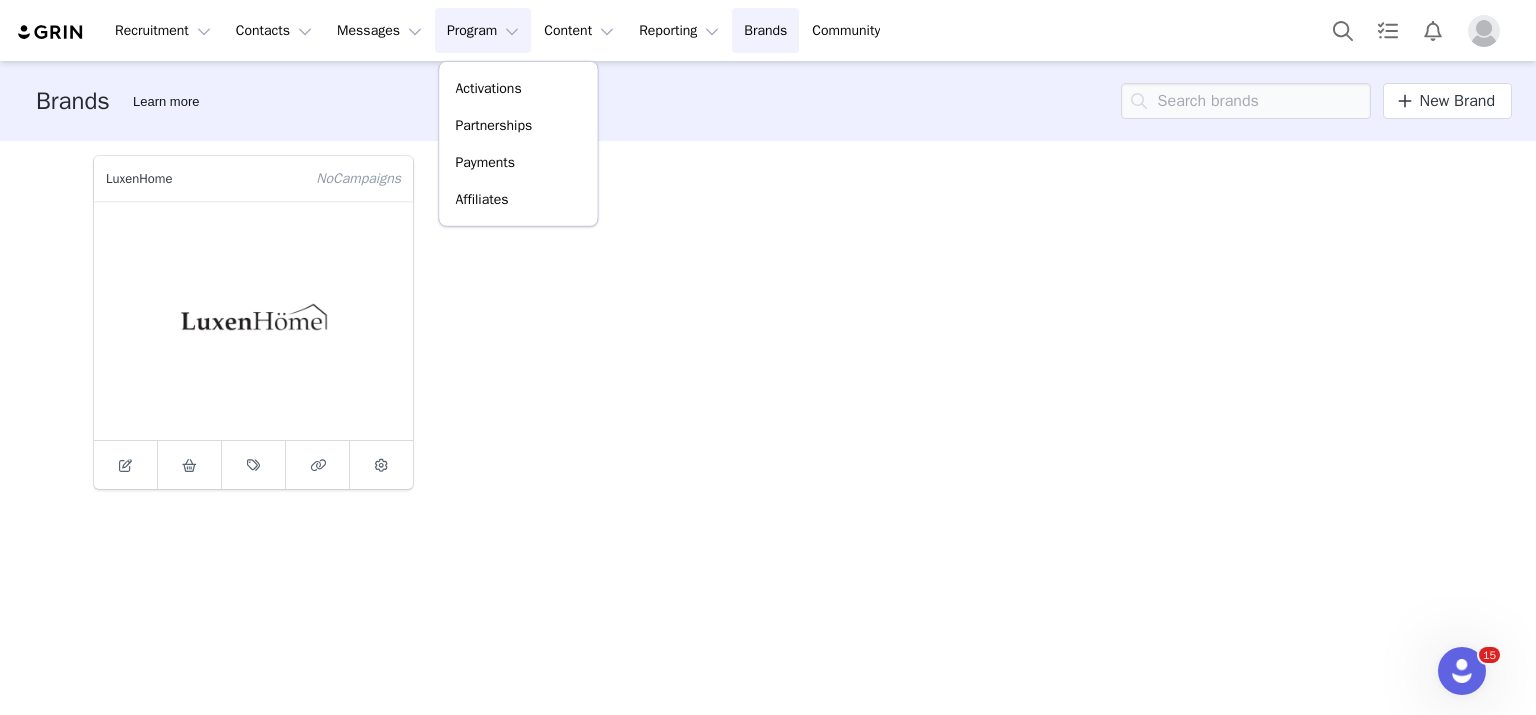 click on "LuxenHome No   Campaign s" at bounding box center [768, 322] 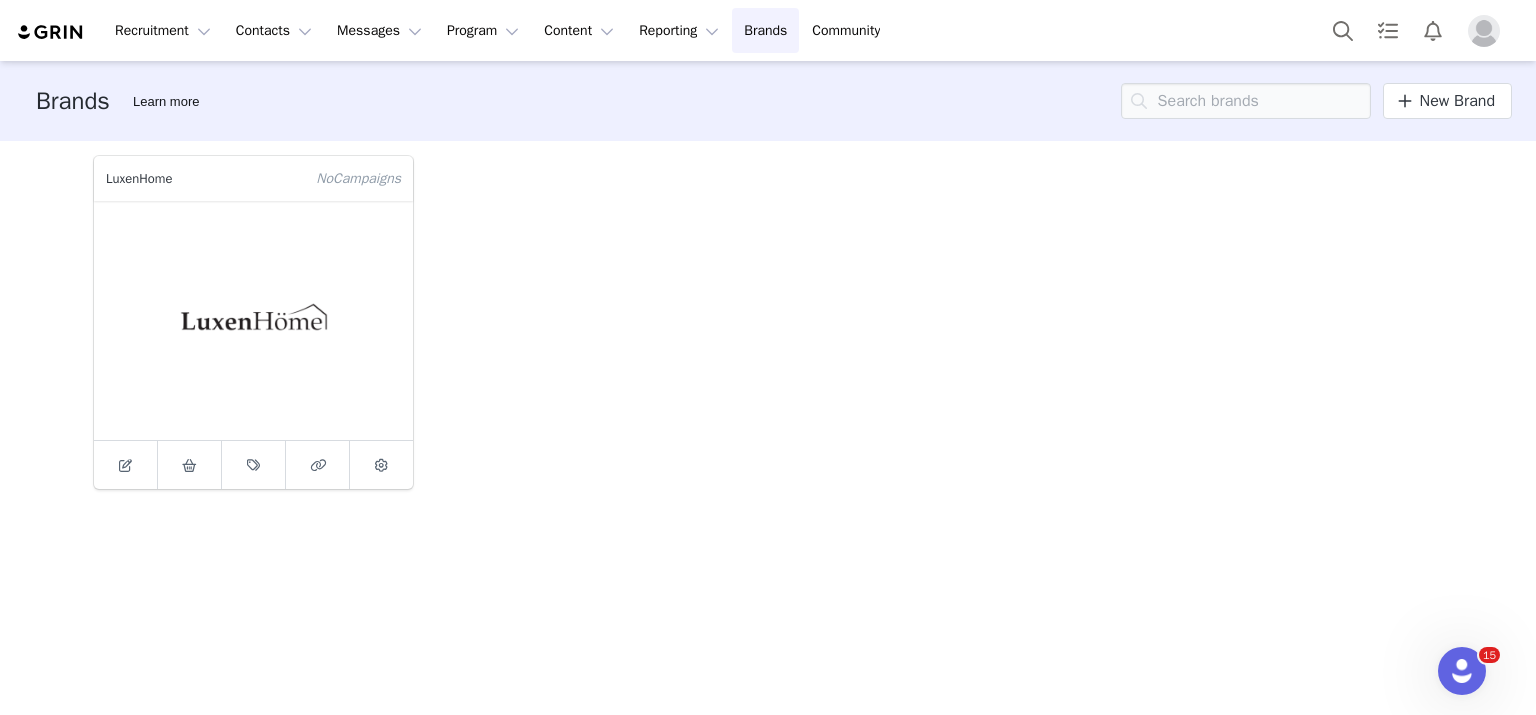 click at bounding box center [1484, 31] 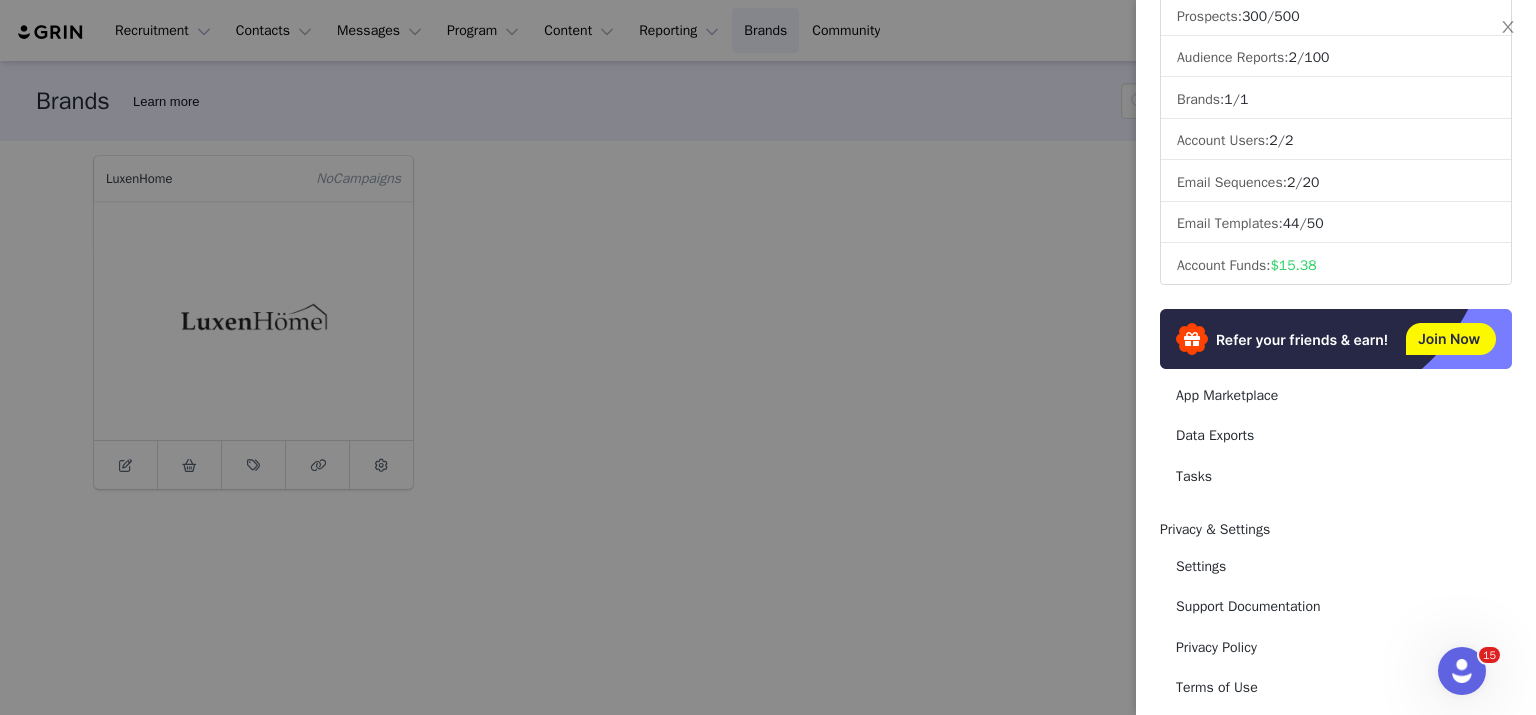 scroll, scrollTop: 293, scrollLeft: 0, axis: vertical 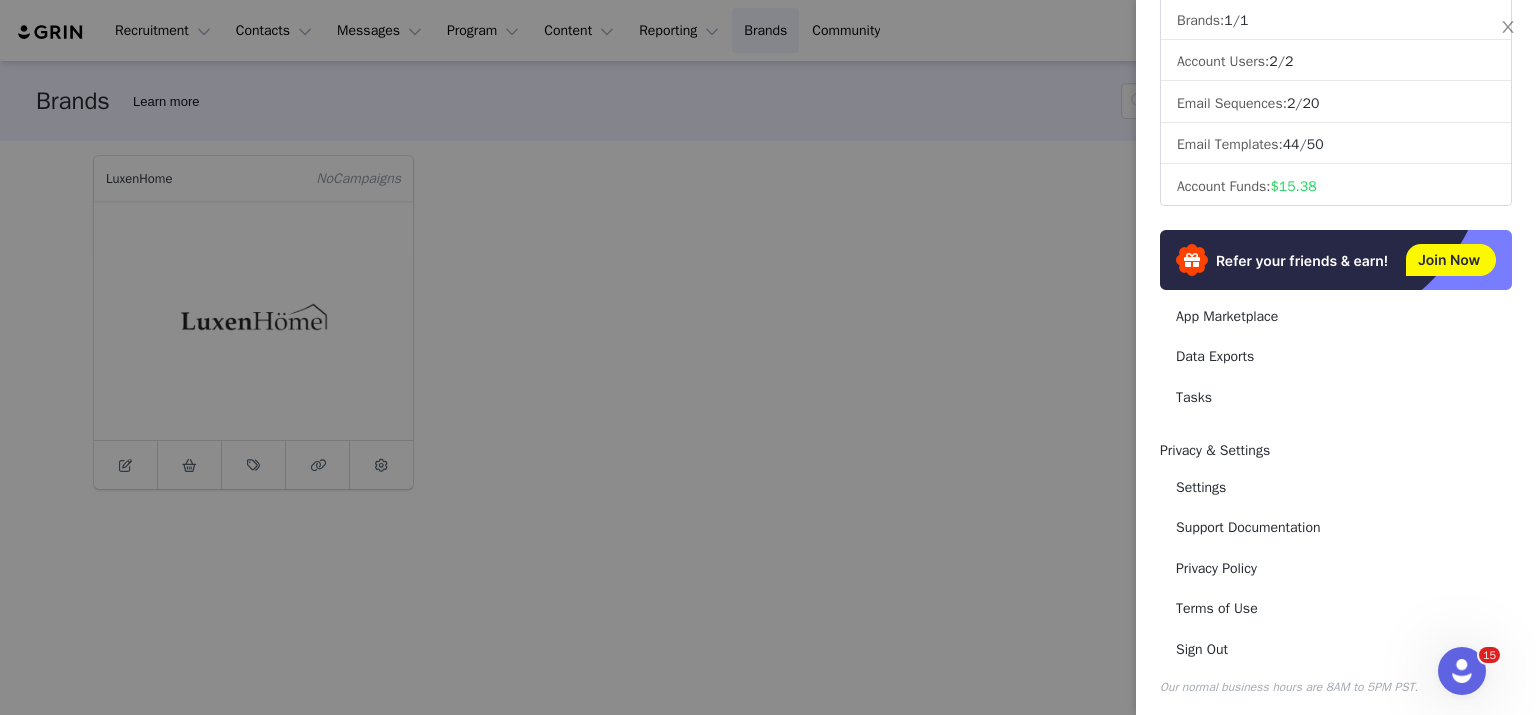 click at bounding box center [768, 357] 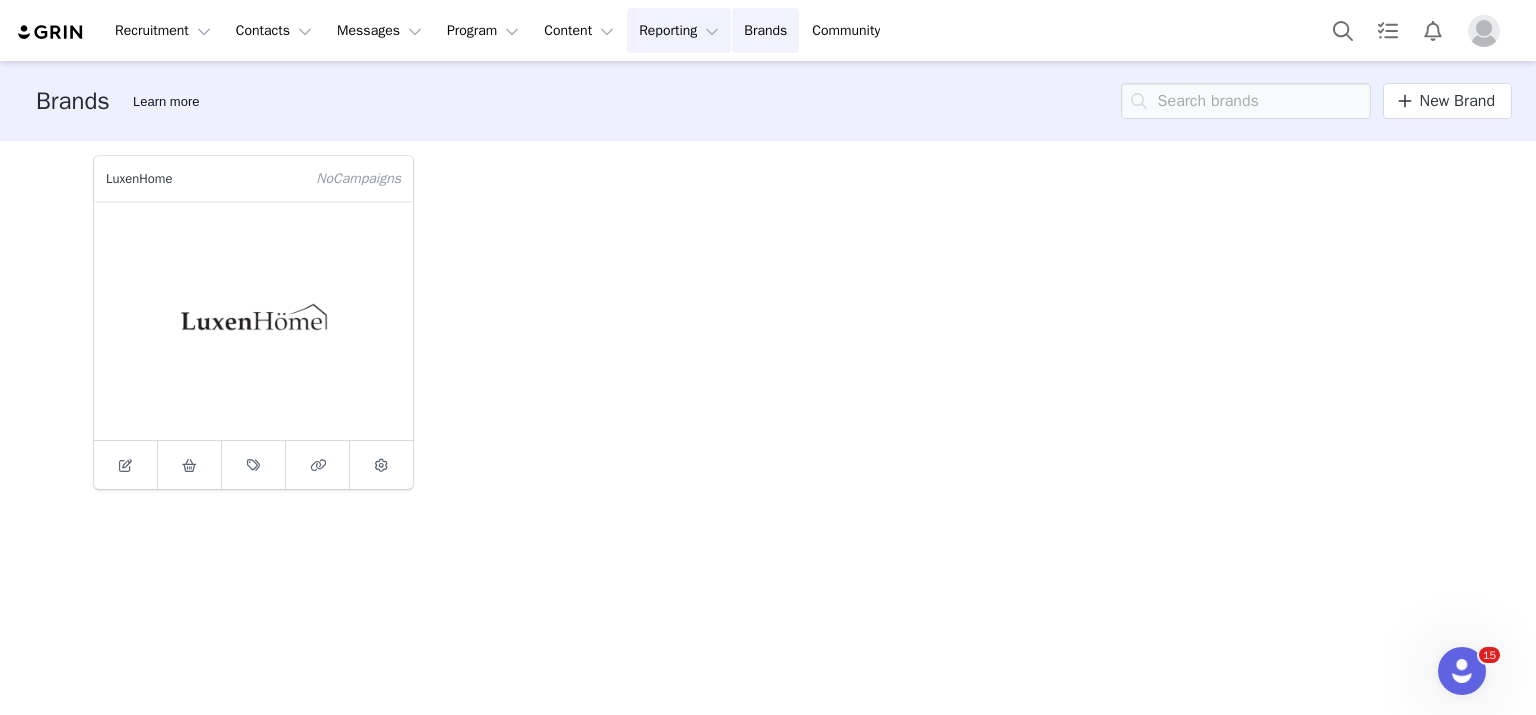 click on "Reporting Reporting" at bounding box center [679, 30] 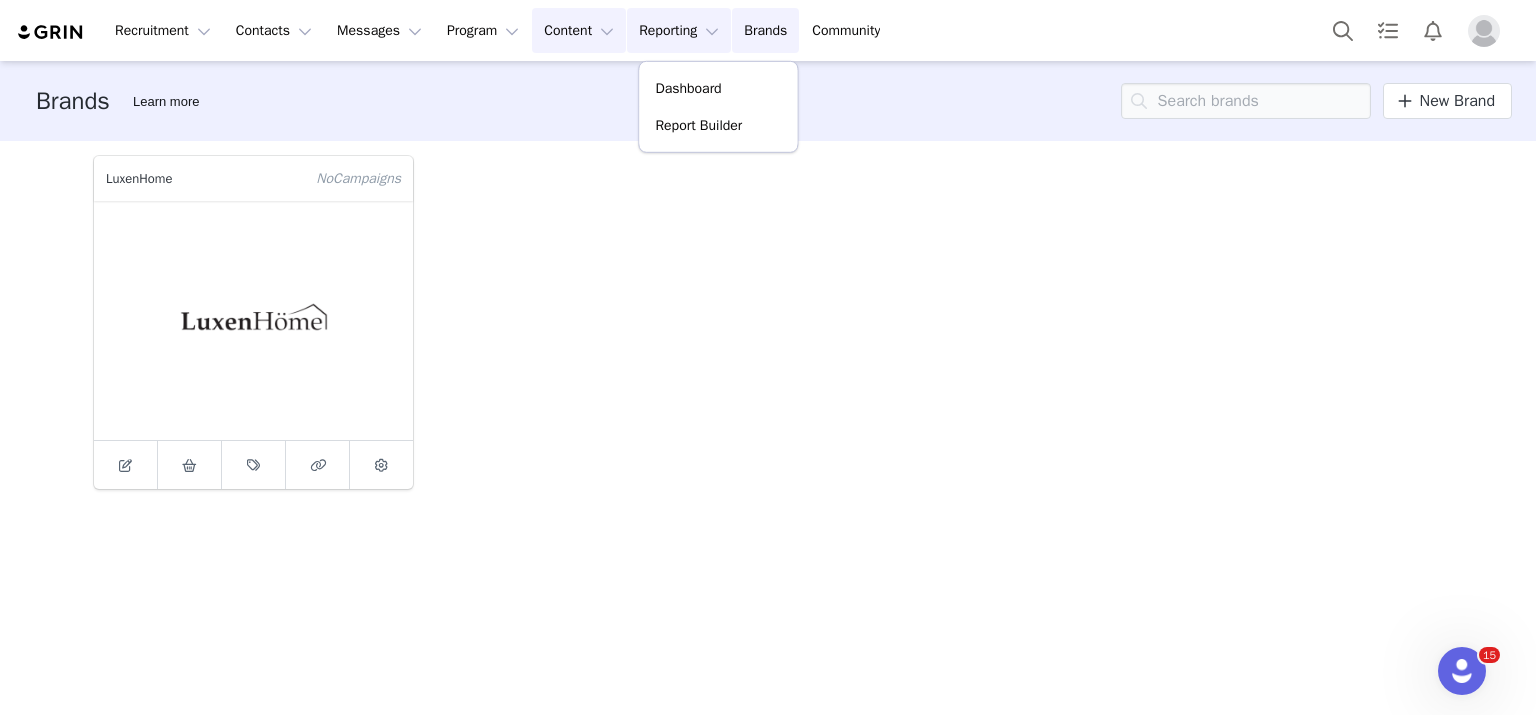 click on "Content Content" at bounding box center (579, 30) 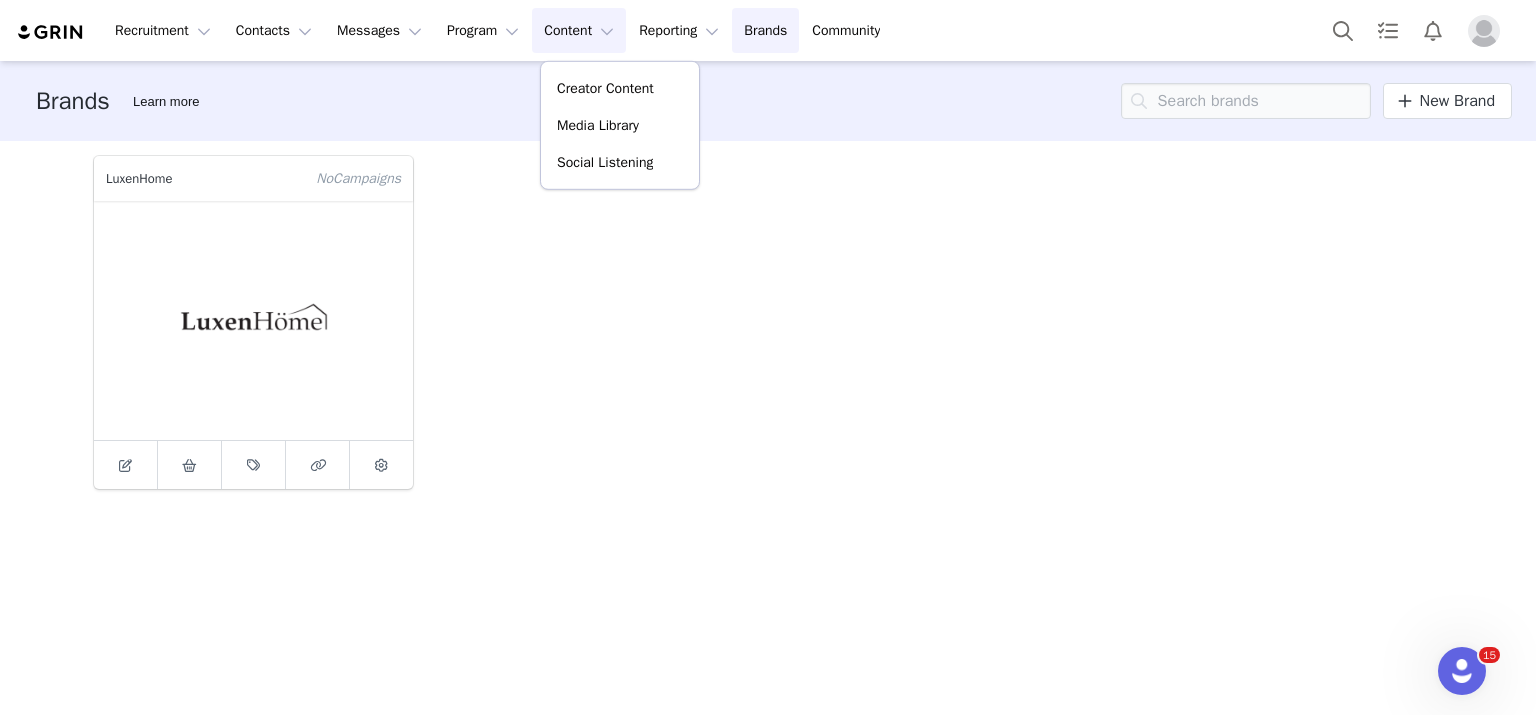 click at bounding box center [1484, 31] 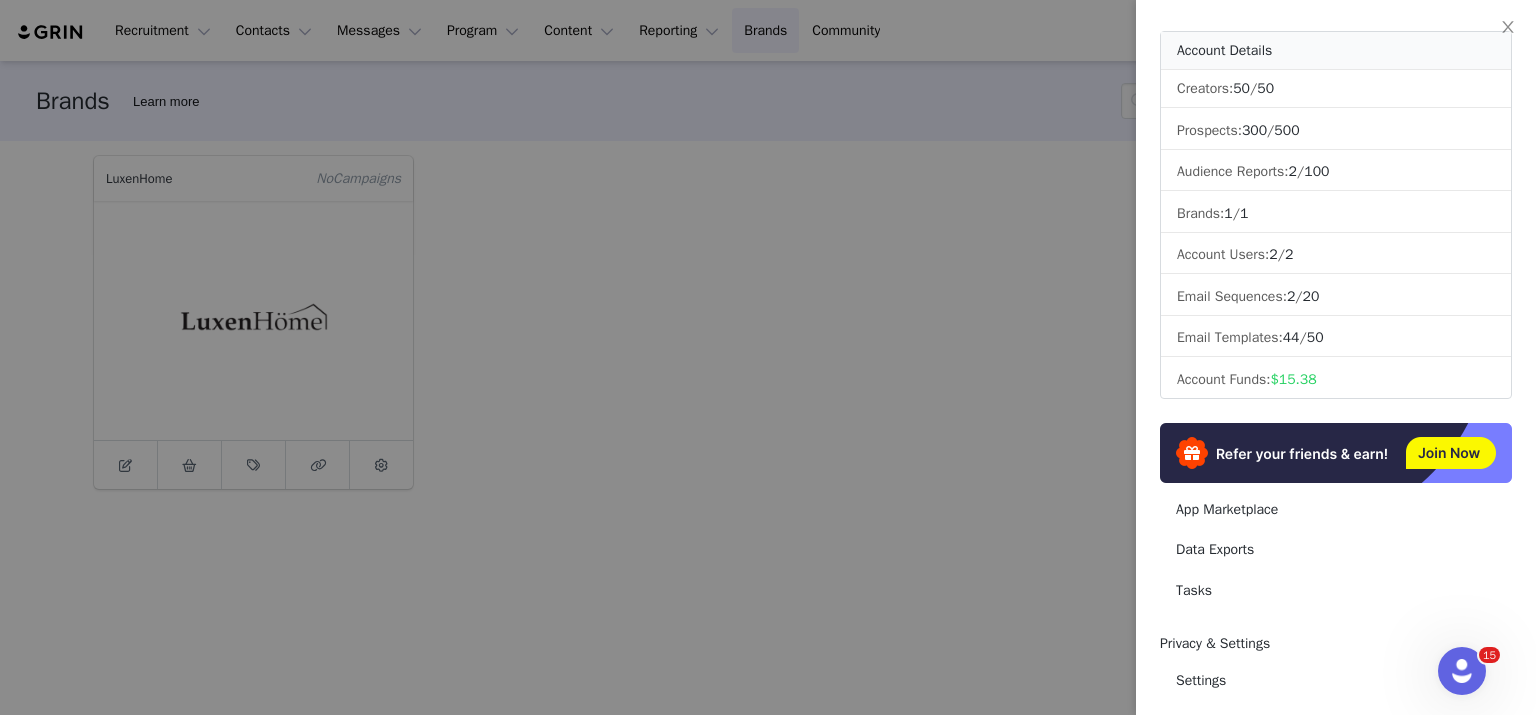 scroll, scrollTop: 293, scrollLeft: 0, axis: vertical 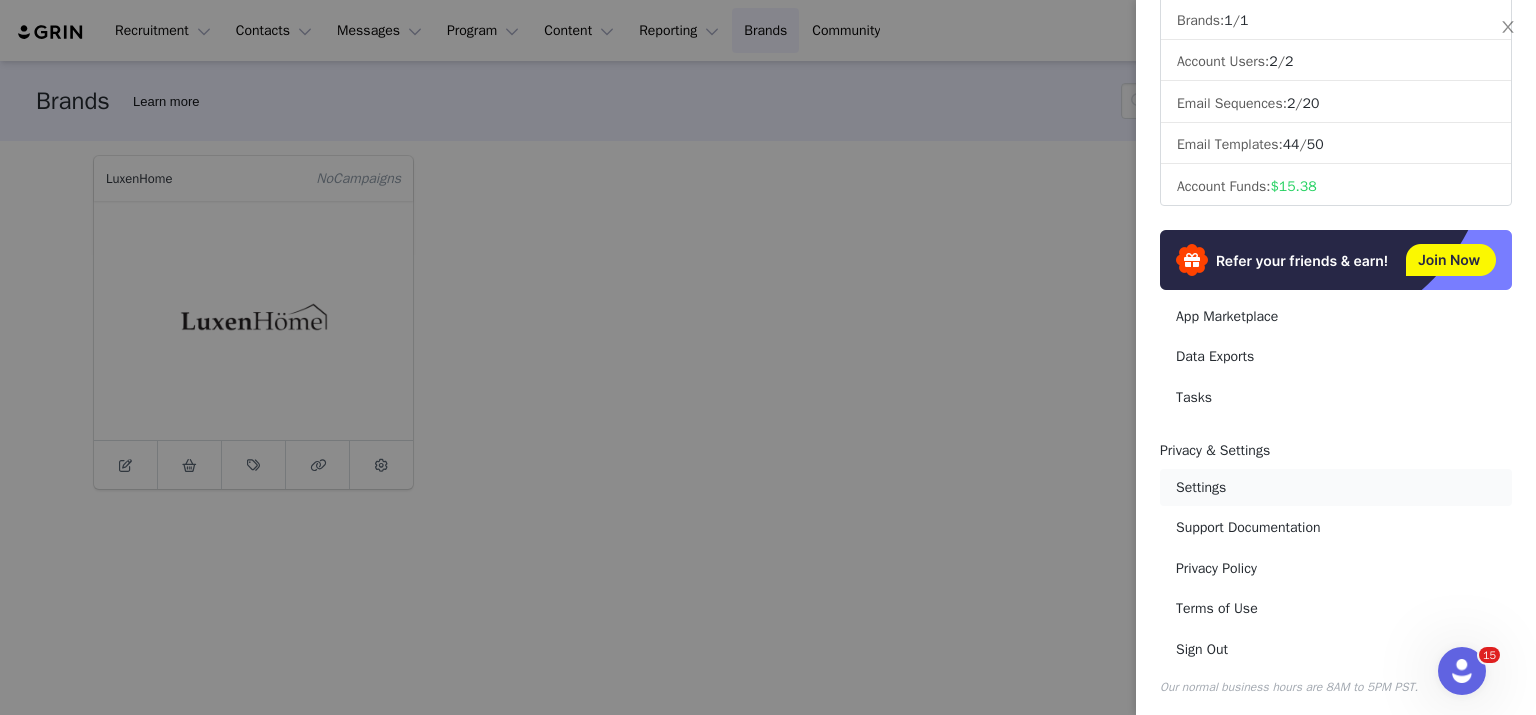 click on "Settings" at bounding box center (1336, 487) 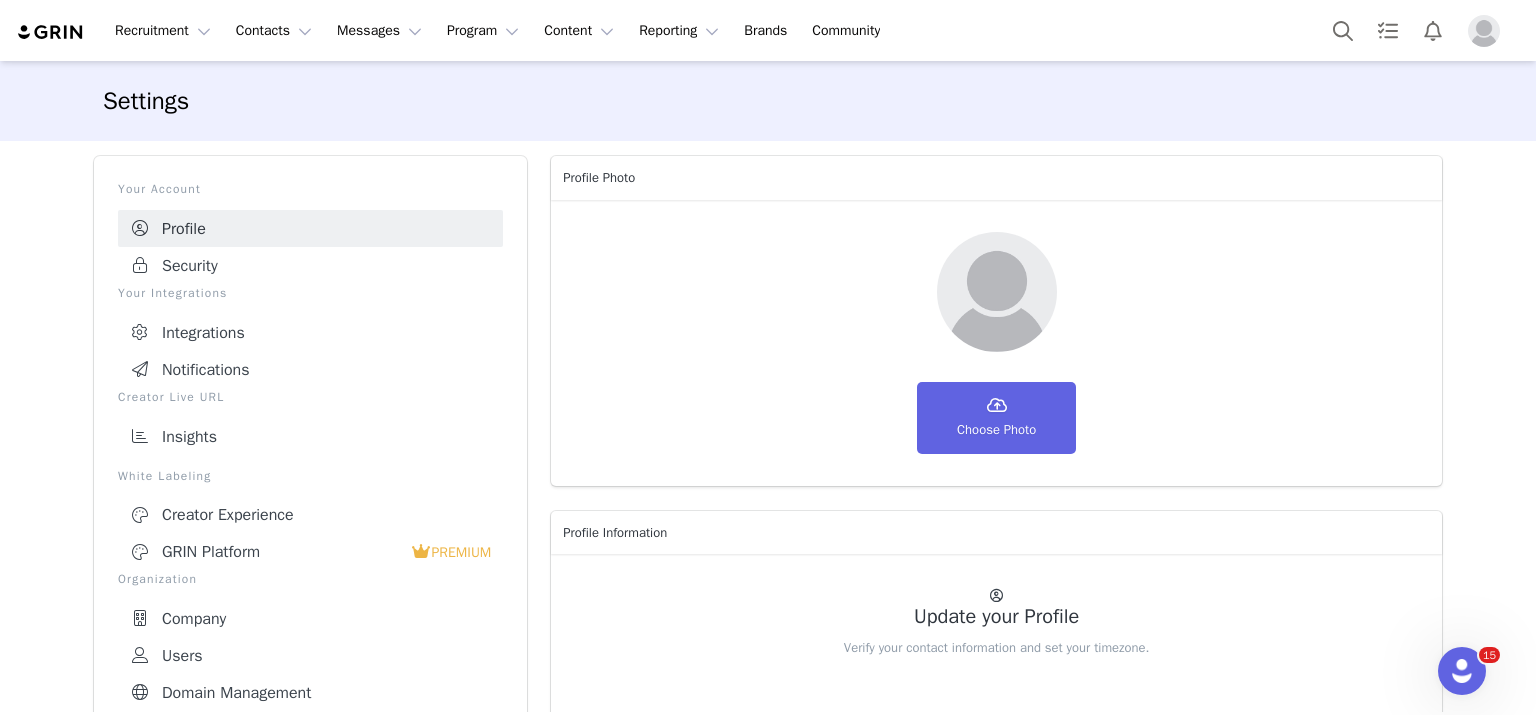 scroll, scrollTop: 100, scrollLeft: 0, axis: vertical 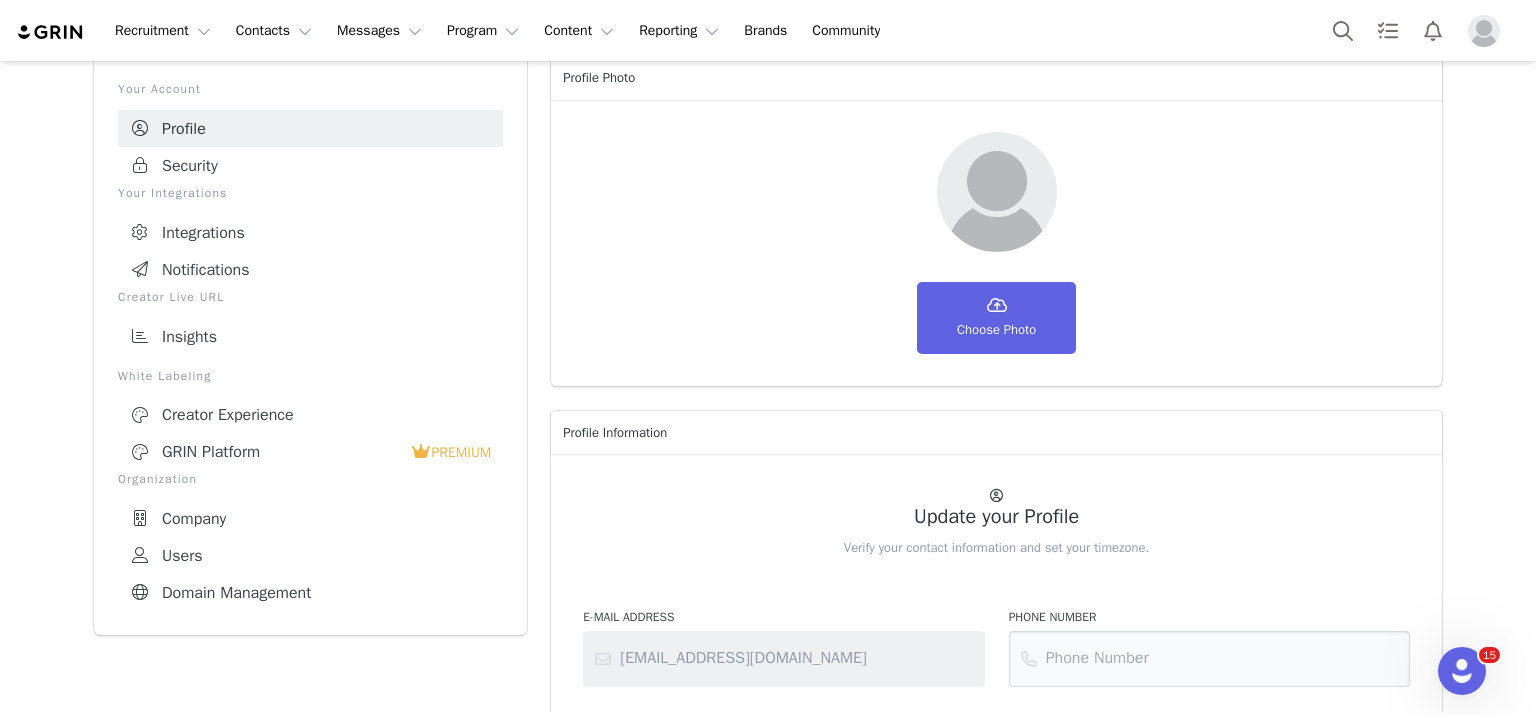 click on "Users" at bounding box center [310, 555] 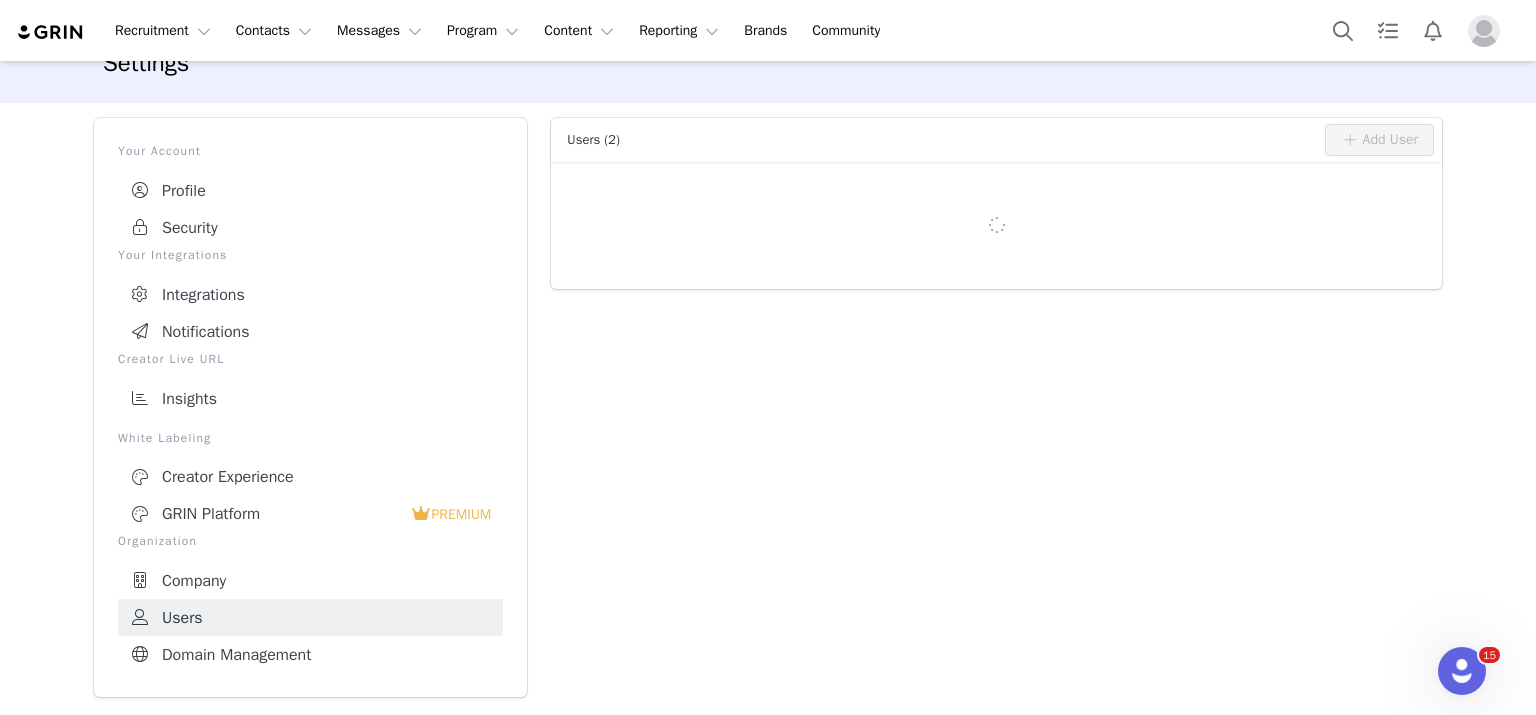 scroll, scrollTop: 36, scrollLeft: 0, axis: vertical 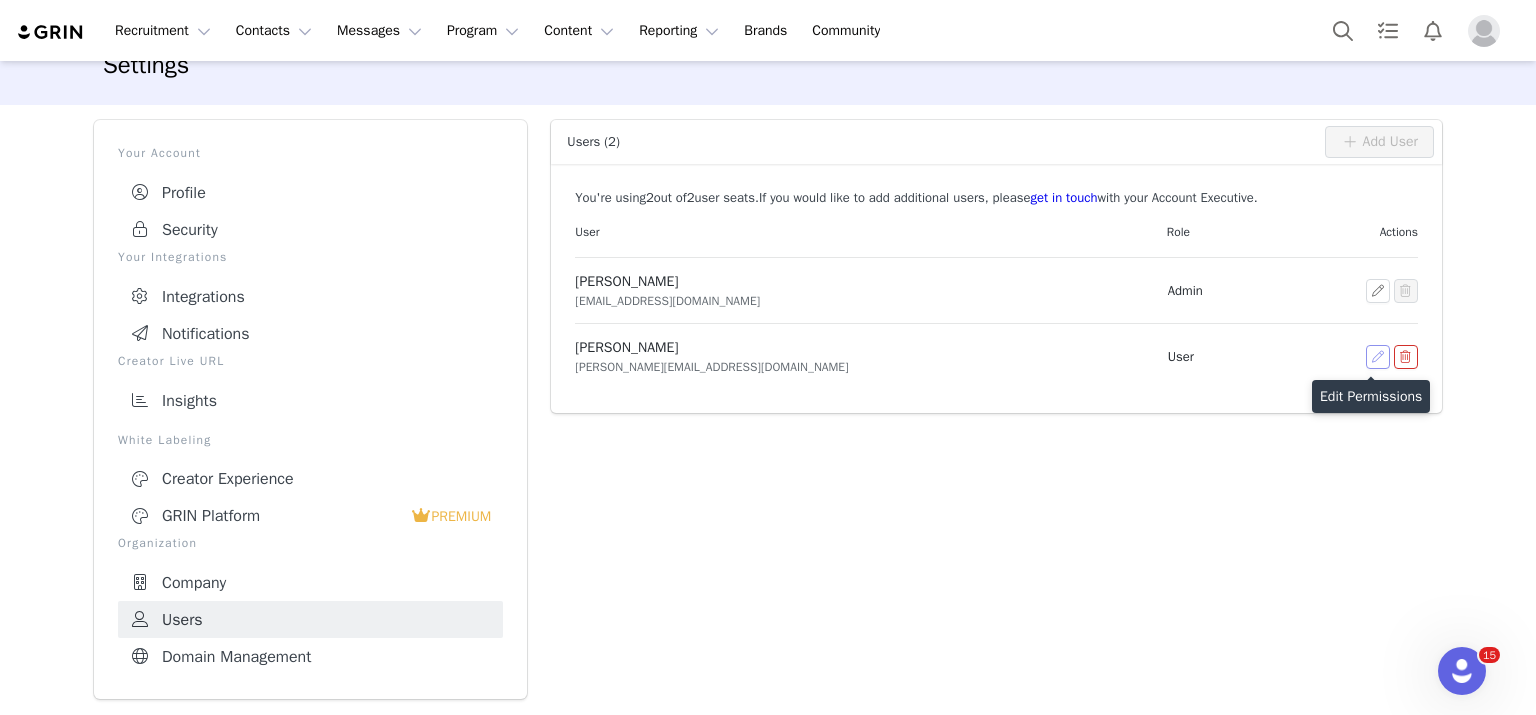 click at bounding box center (1378, 357) 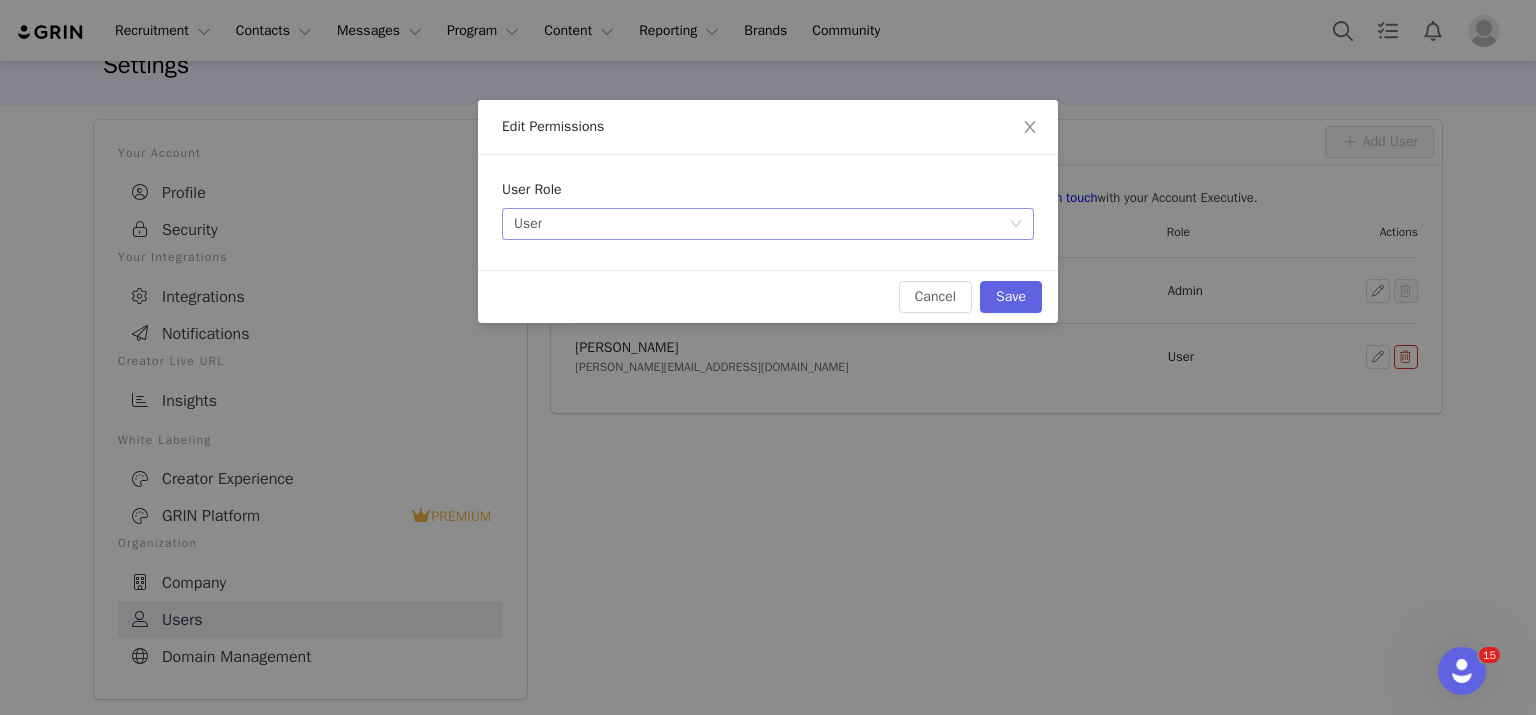 click on "Select user role
User
Users have full access to the app." at bounding box center (761, 224) 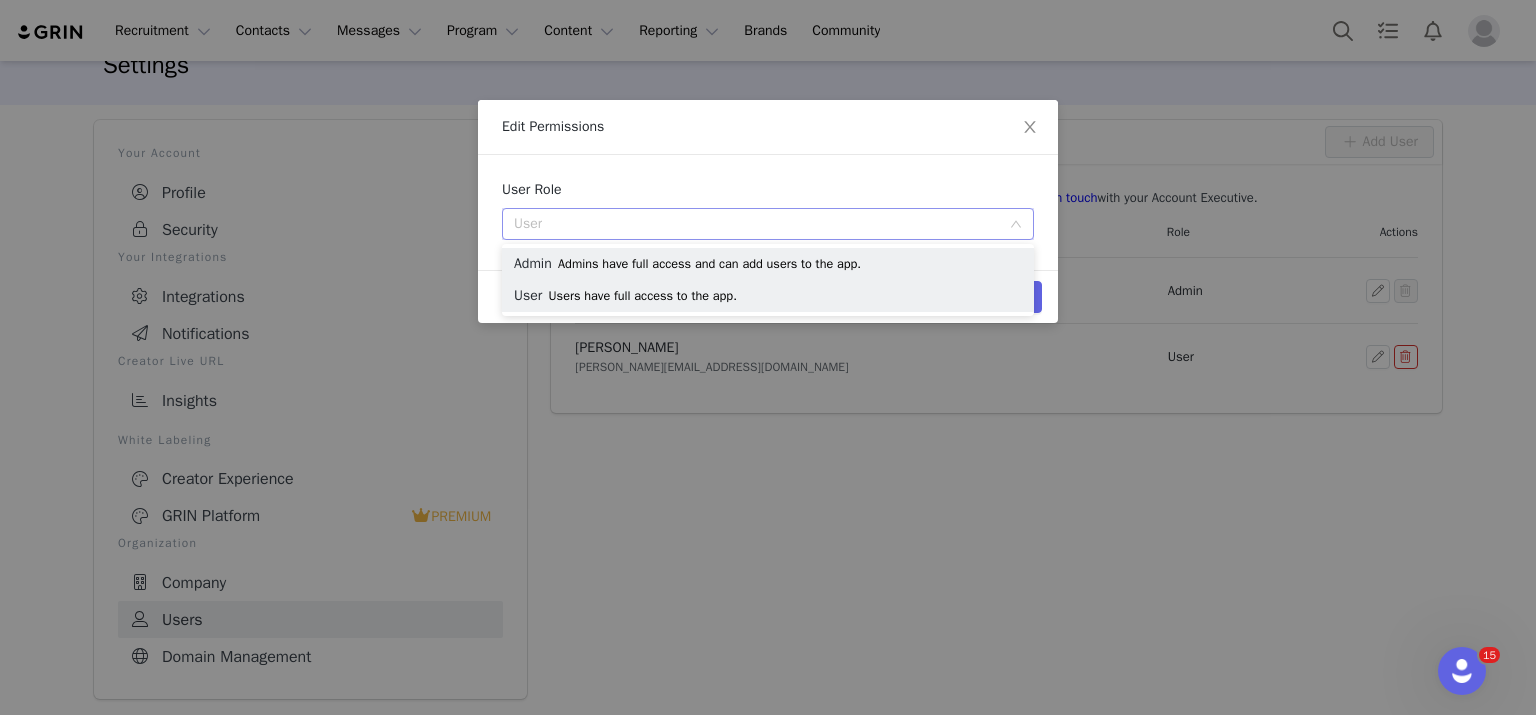 click on "Admins have full access and can add users to the app." at bounding box center [709, 265] 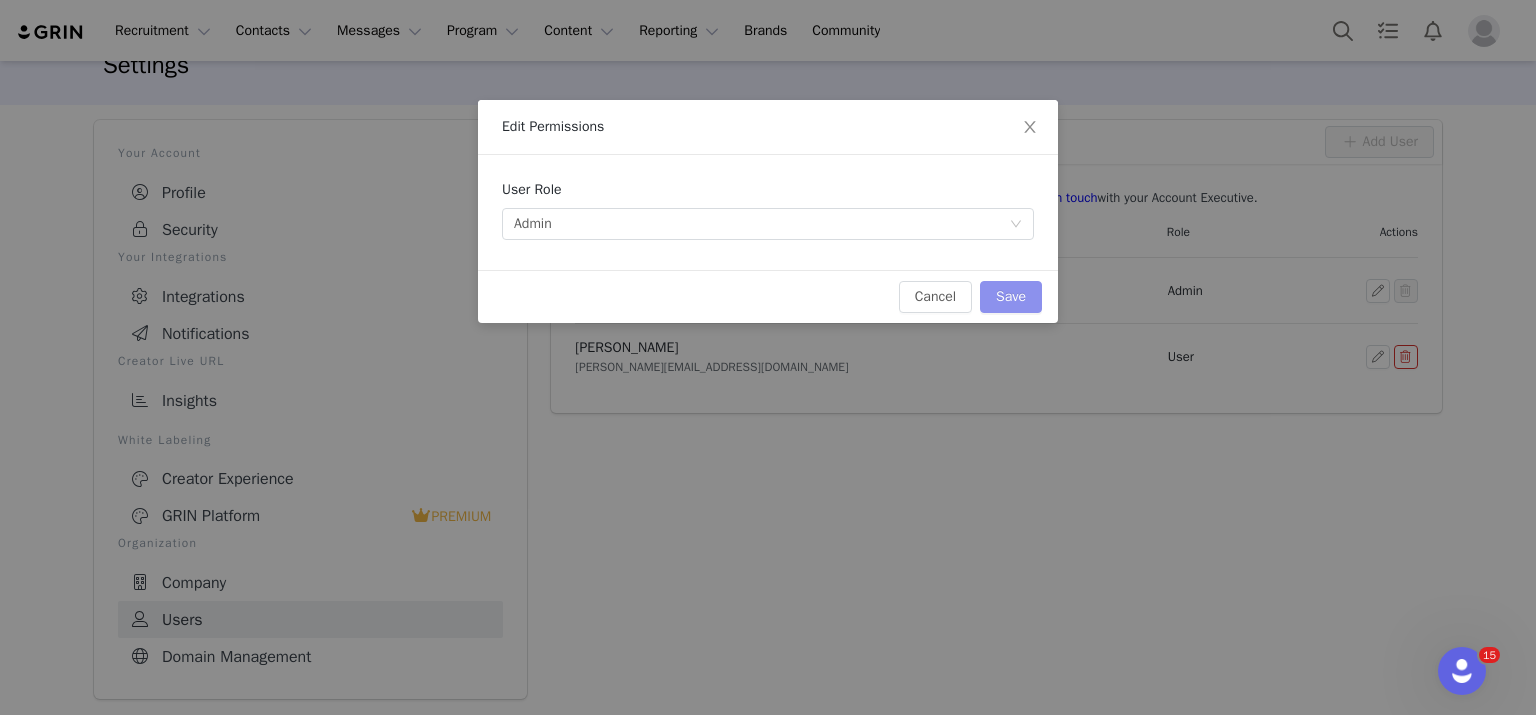 click on "Save" at bounding box center (1011, 297) 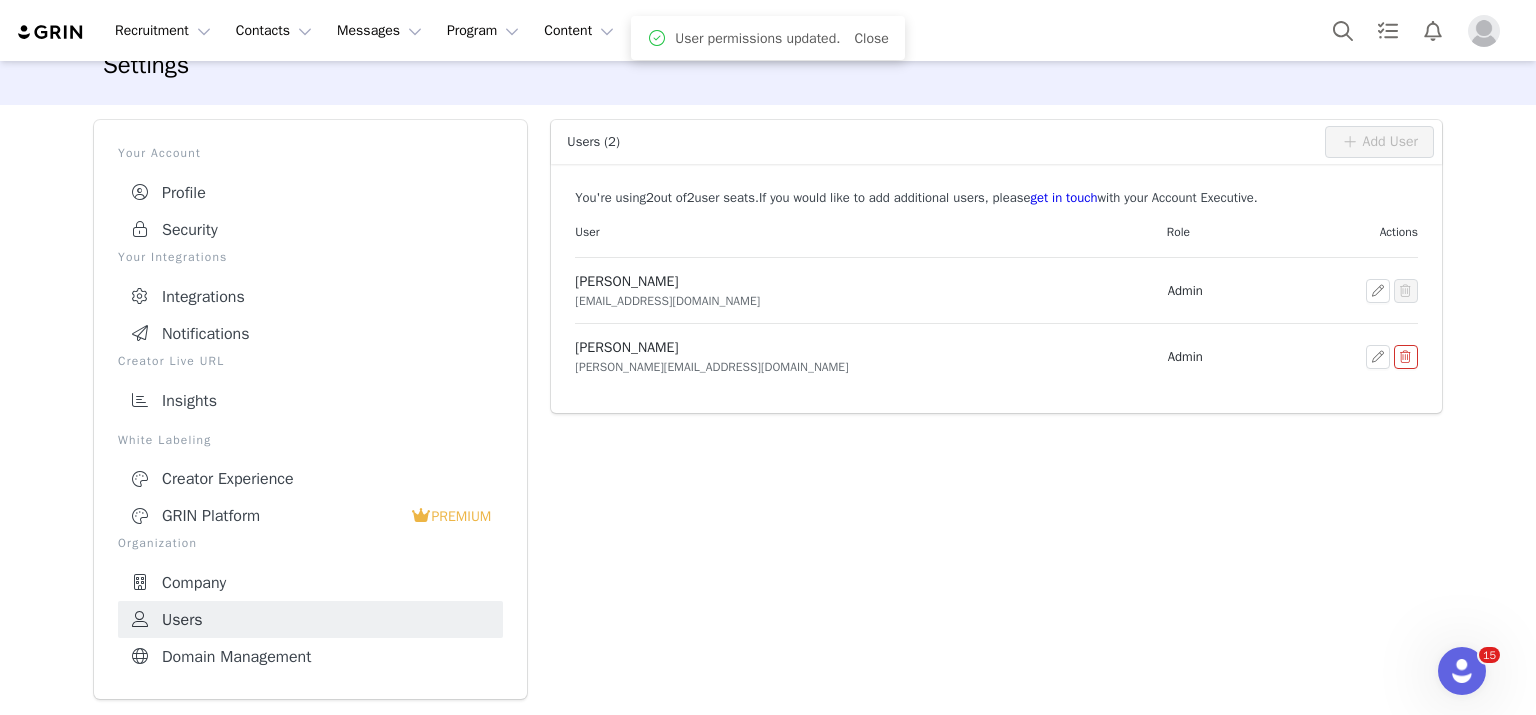 click on "Users (2) Add User  You're using  2  out of  2  user seat s .   If you would like to add additional users, please   get in touch   with your Account Executive.  User Role Actions  [PERSON_NAME]   [EMAIL_ADDRESS][DOMAIN_NAME]   Admin   [PERSON_NAME]   [PERSON_NAME][EMAIL_ADDRESS][DOMAIN_NAME]   Admin" at bounding box center [996, 409] 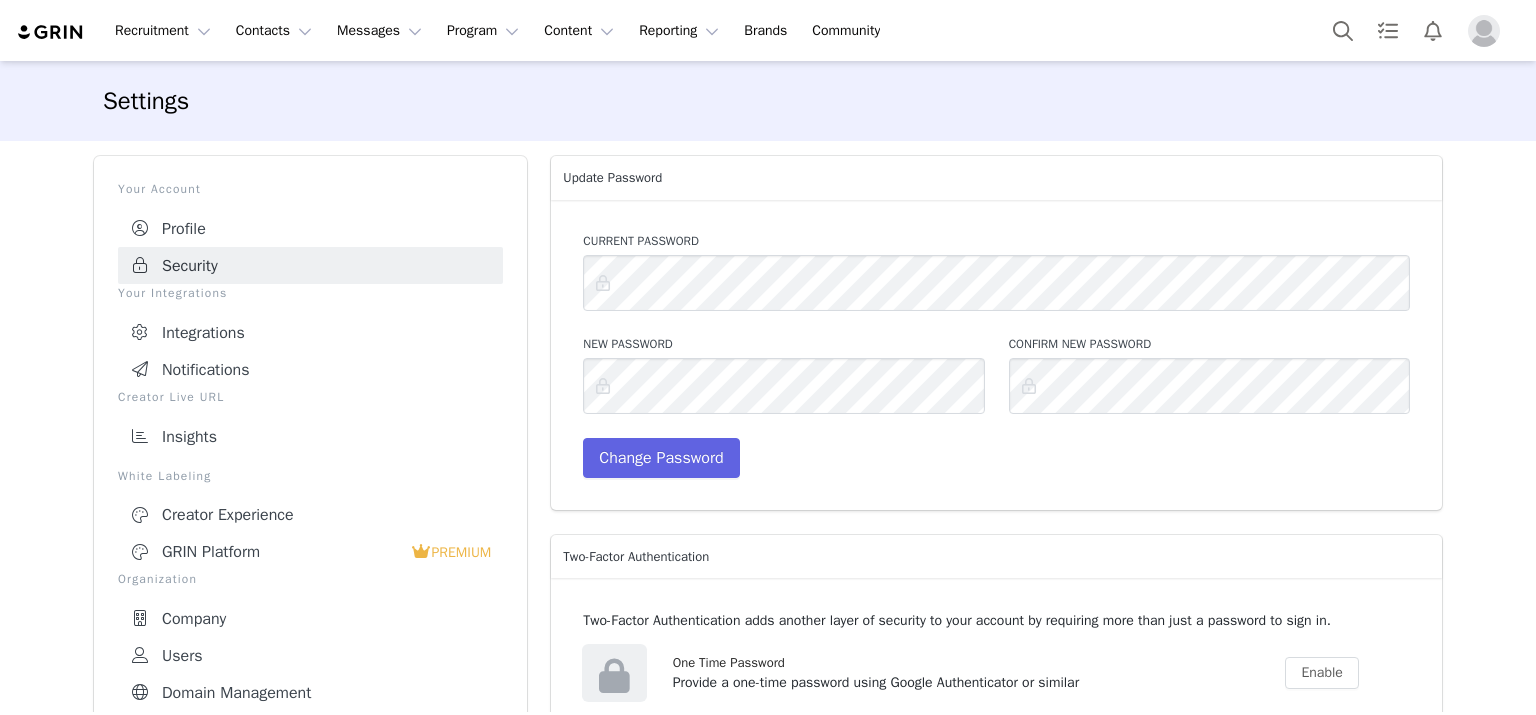 scroll, scrollTop: 0, scrollLeft: 0, axis: both 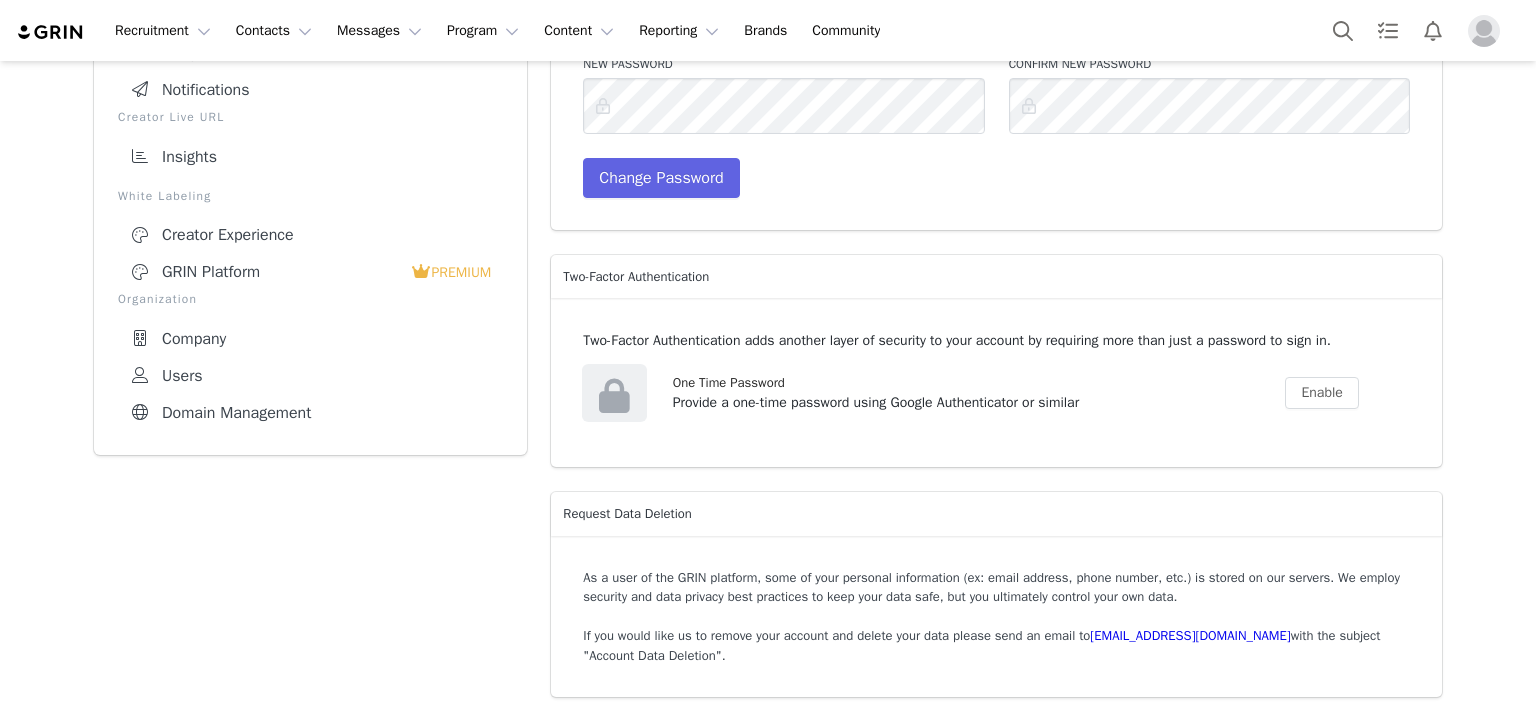 click on "Users" at bounding box center [310, 375] 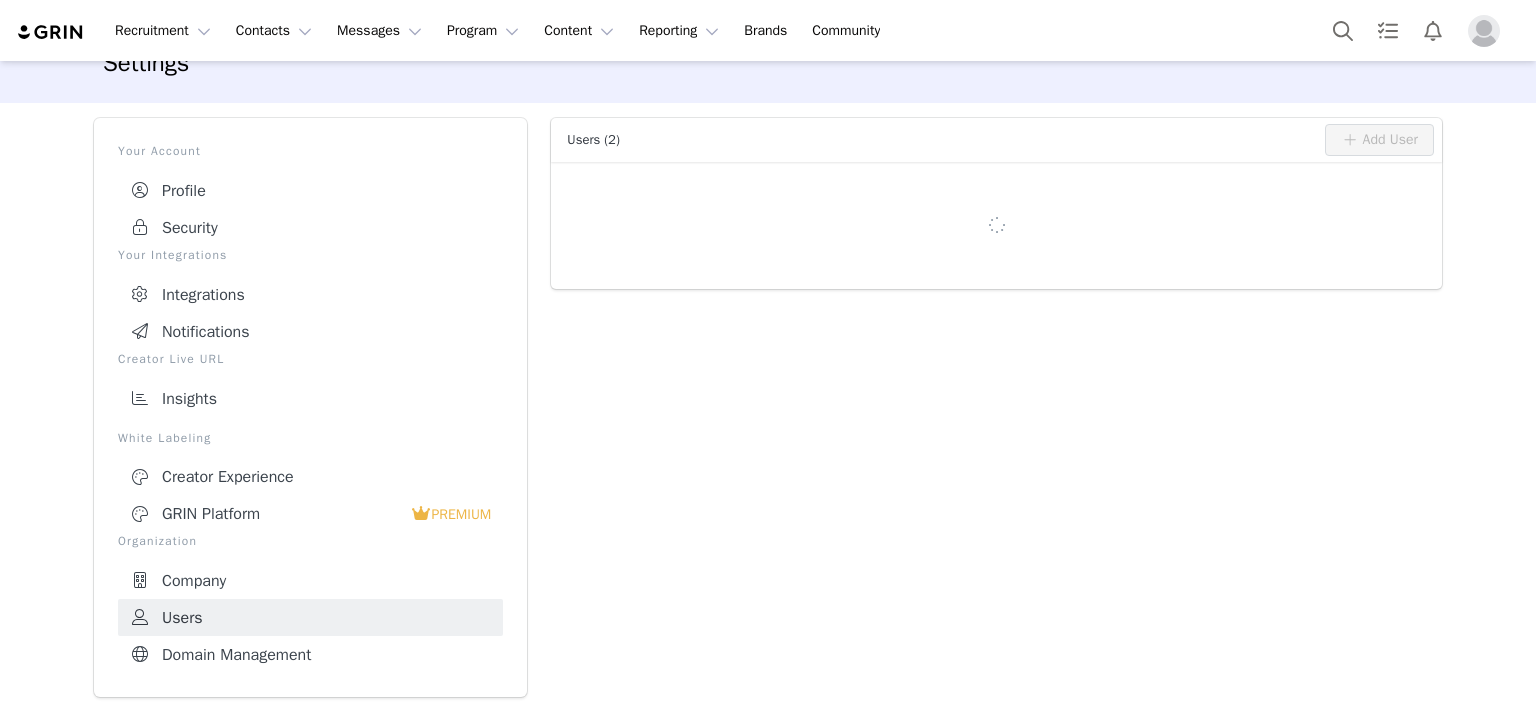 scroll, scrollTop: 36, scrollLeft: 0, axis: vertical 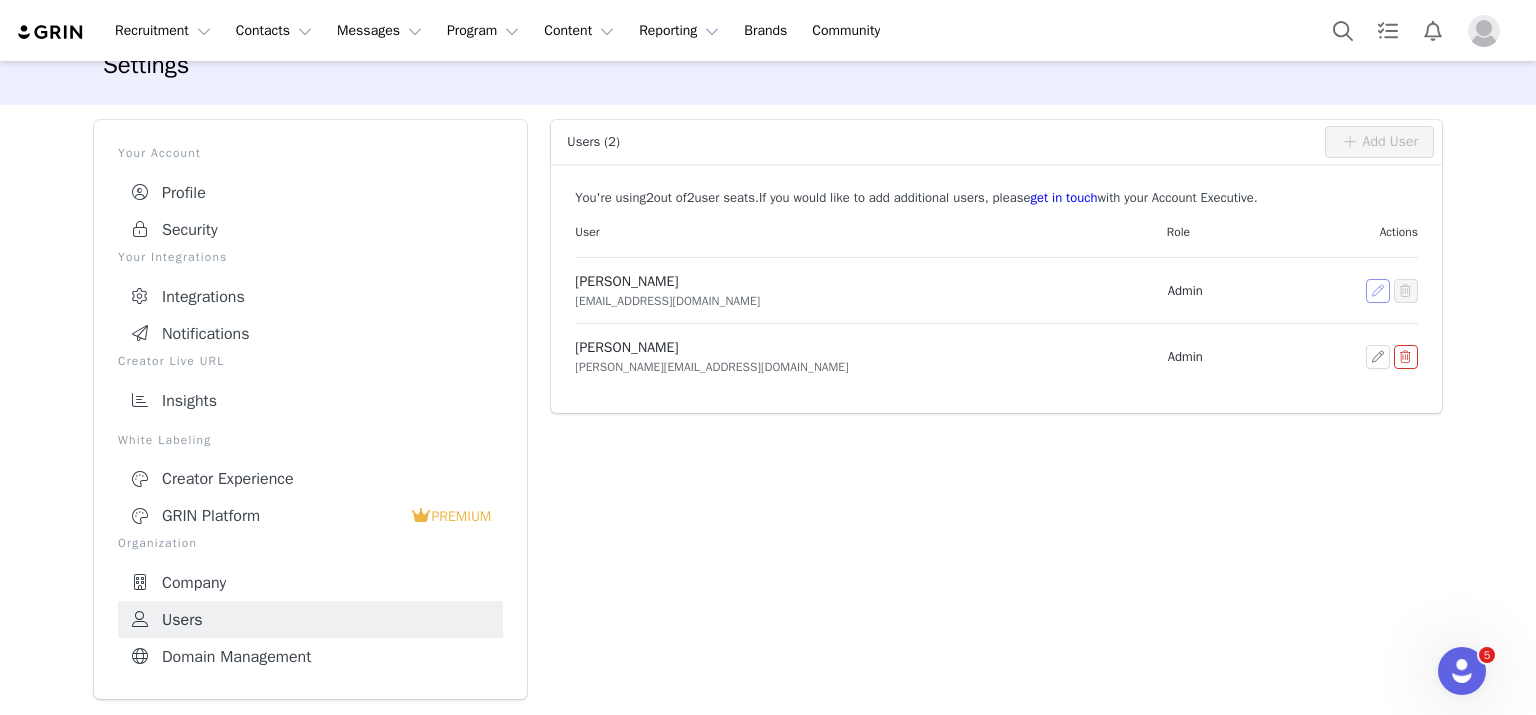 click at bounding box center (1378, 291) 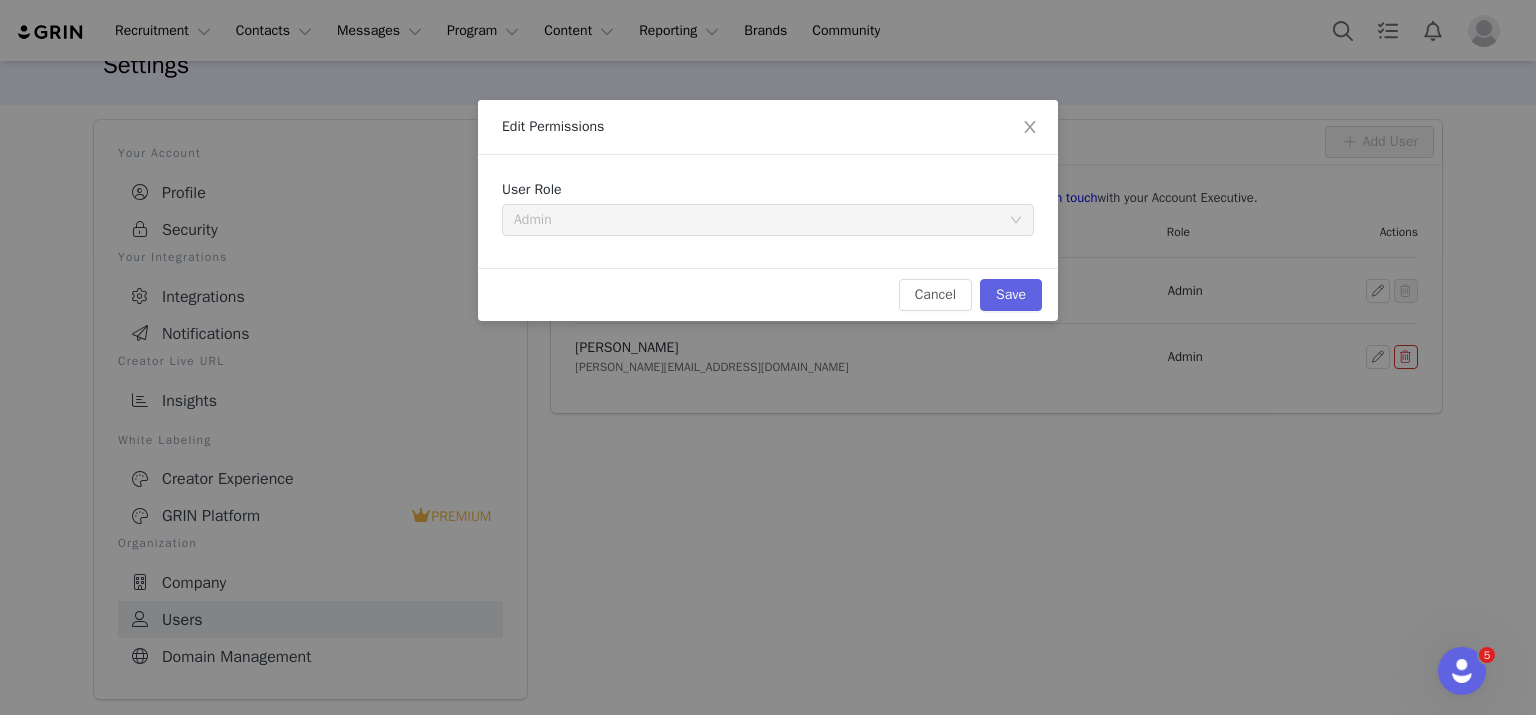 click on "Admin" at bounding box center (761, 220) 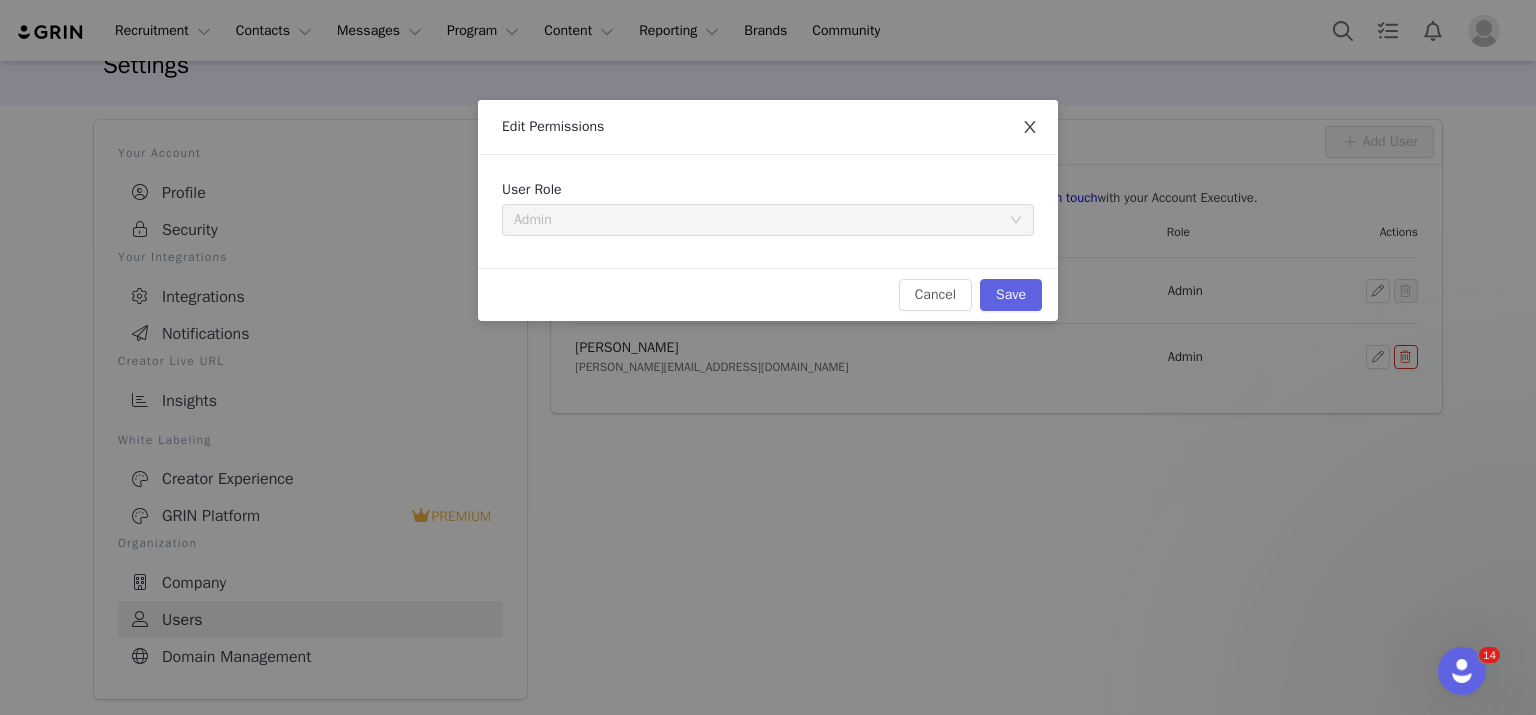 click 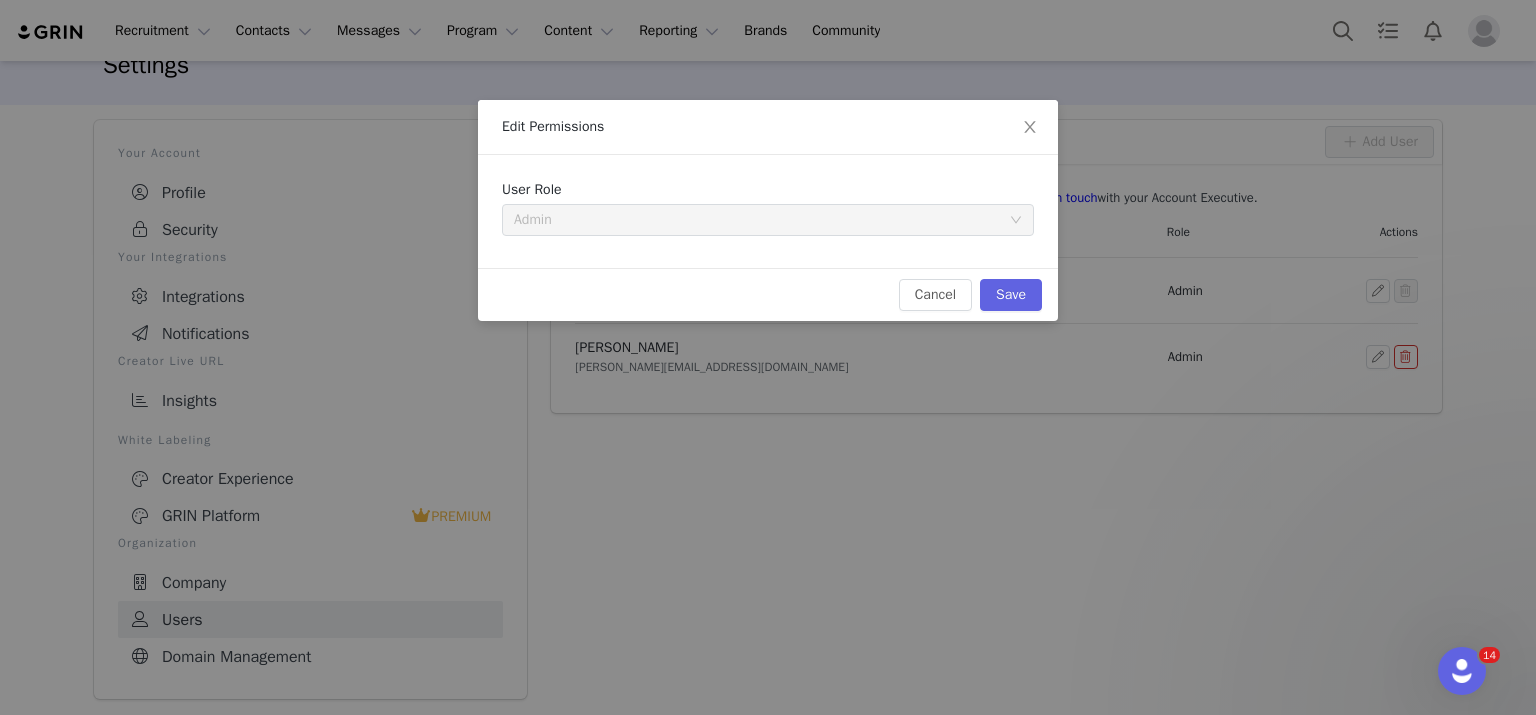 scroll, scrollTop: 0, scrollLeft: 0, axis: both 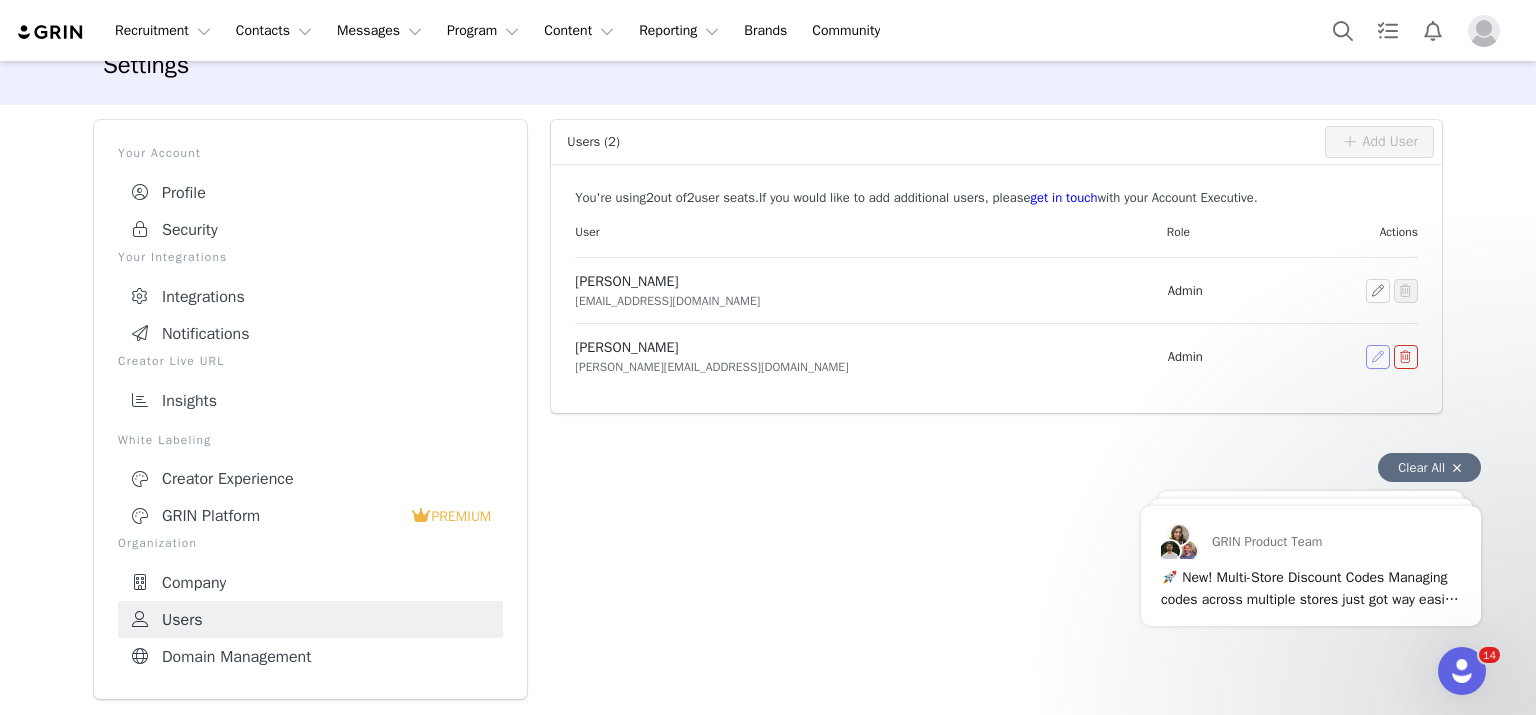 click at bounding box center [1378, 357] 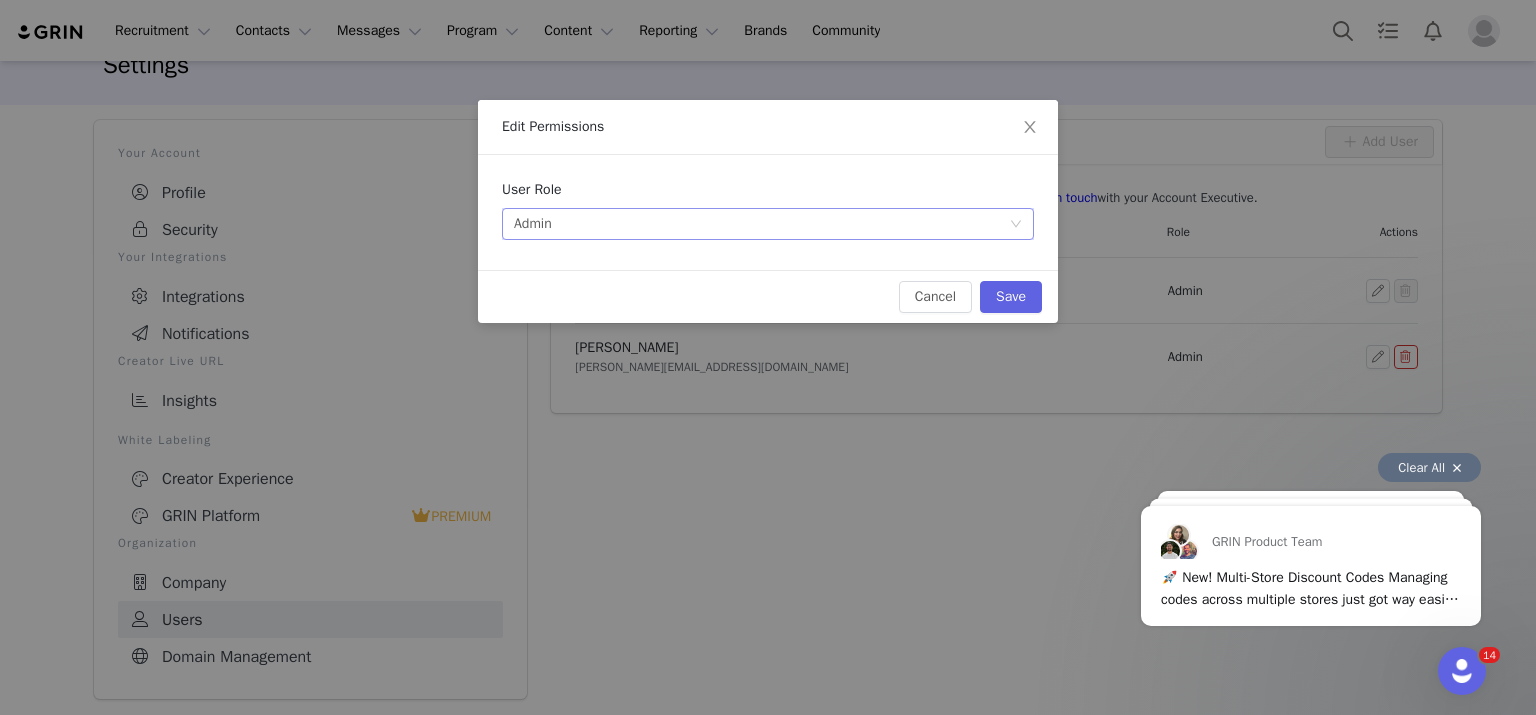 click on "Select user role
Admin
Admins have full access and can add users to the app." at bounding box center [761, 224] 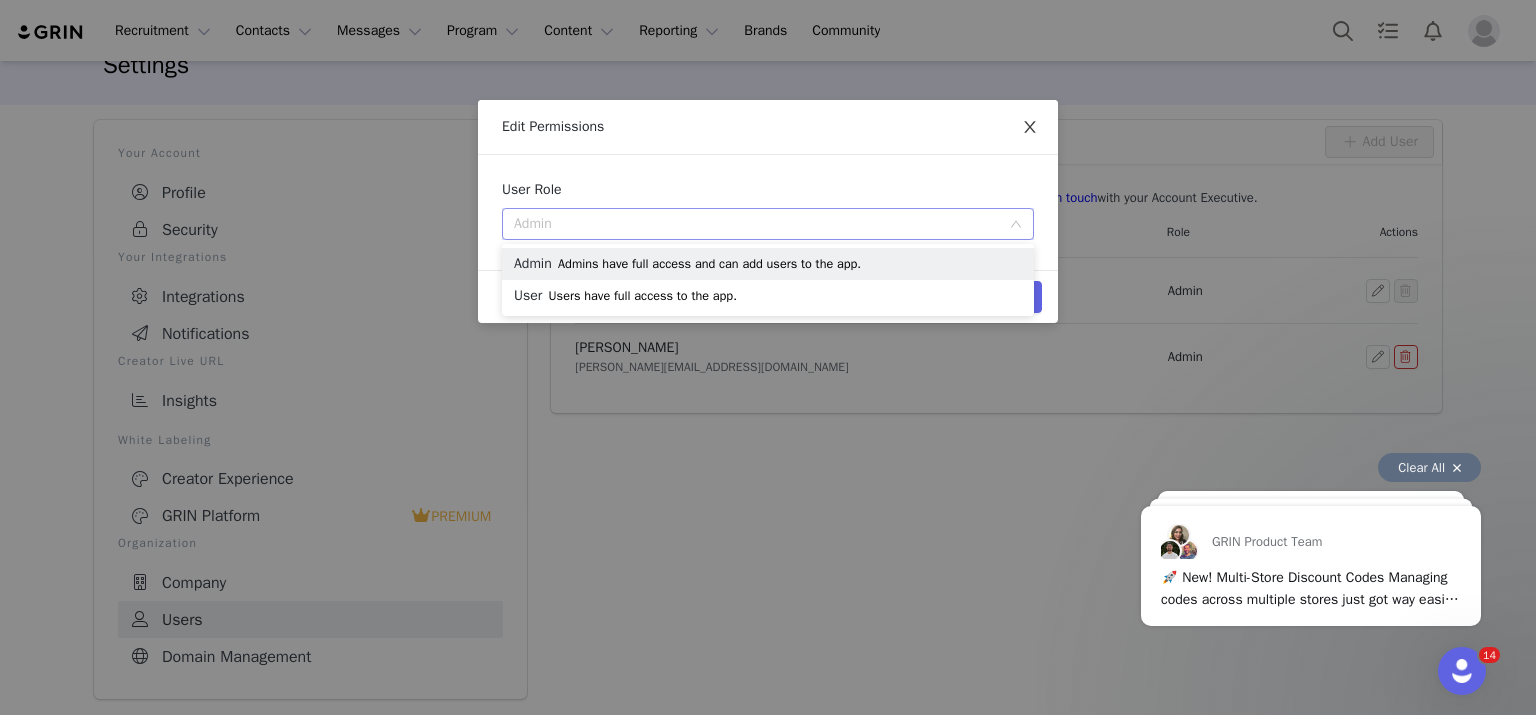 click at bounding box center (1030, 128) 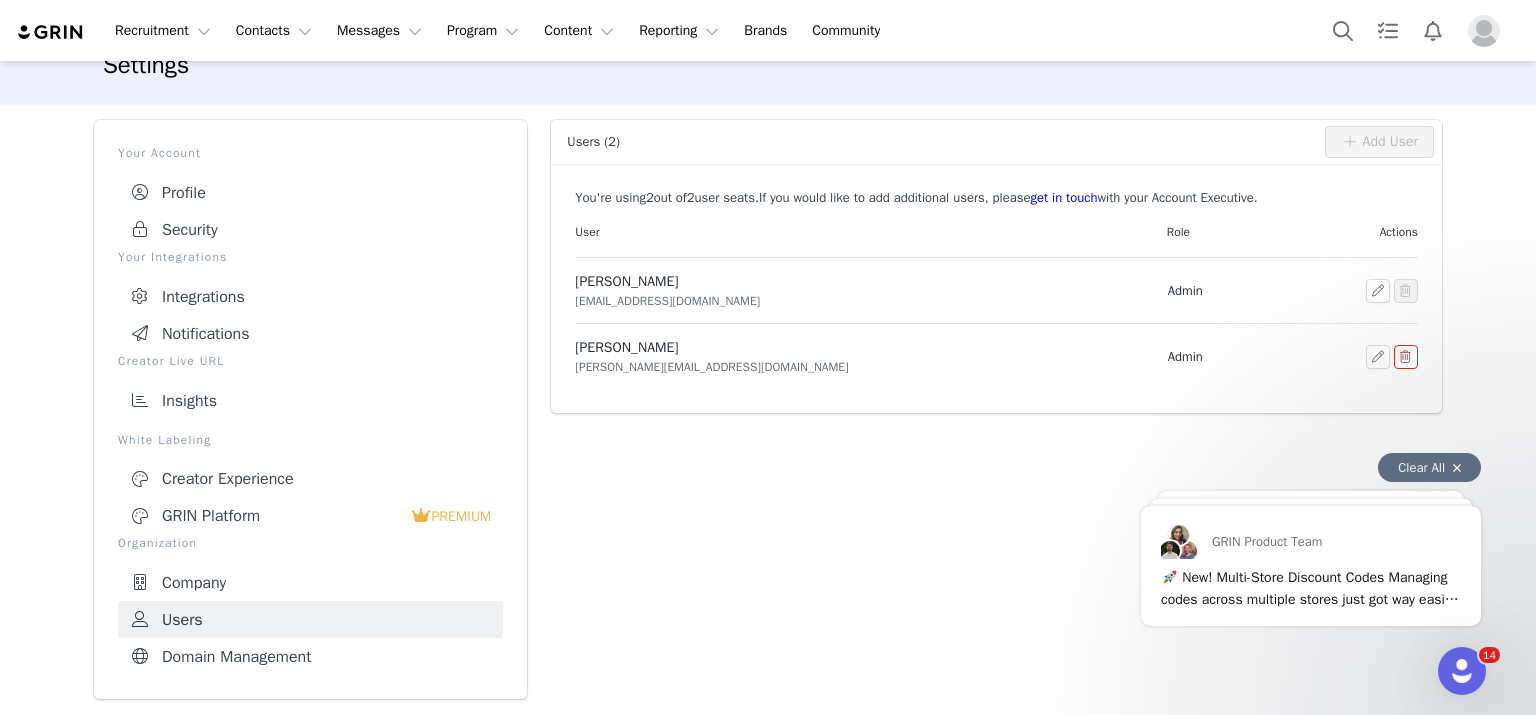 click on "Users (2) Add User  You're using  2  out of  2  user seat s .   If you would like to add additional users, please   get in touch   with your Account Executive.  User Role Actions  [PERSON_NAME]   [EMAIL_ADDRESS][DOMAIN_NAME]   Admin   [PERSON_NAME]   [PERSON_NAME][EMAIL_ADDRESS][DOMAIN_NAME]   Admin" at bounding box center (996, 409) 